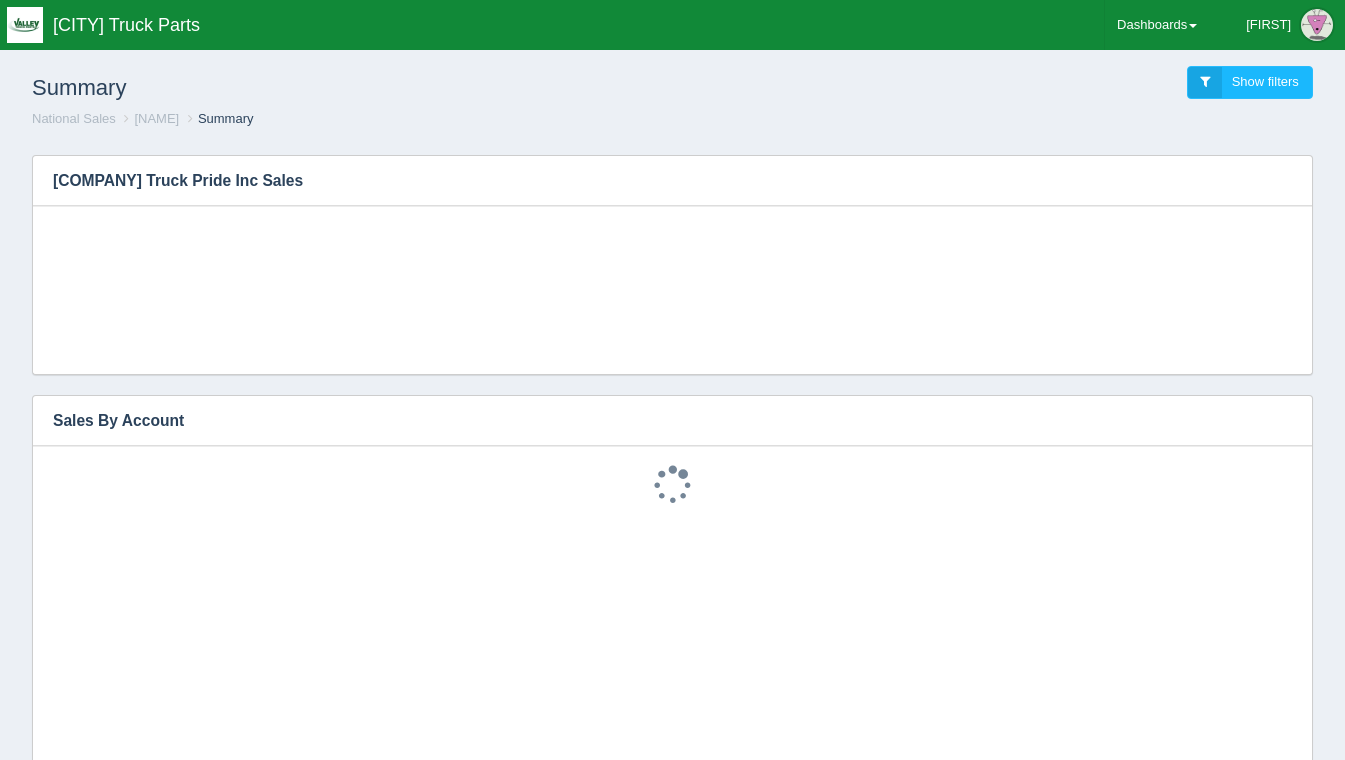 scroll, scrollTop: 0, scrollLeft: 0, axis: both 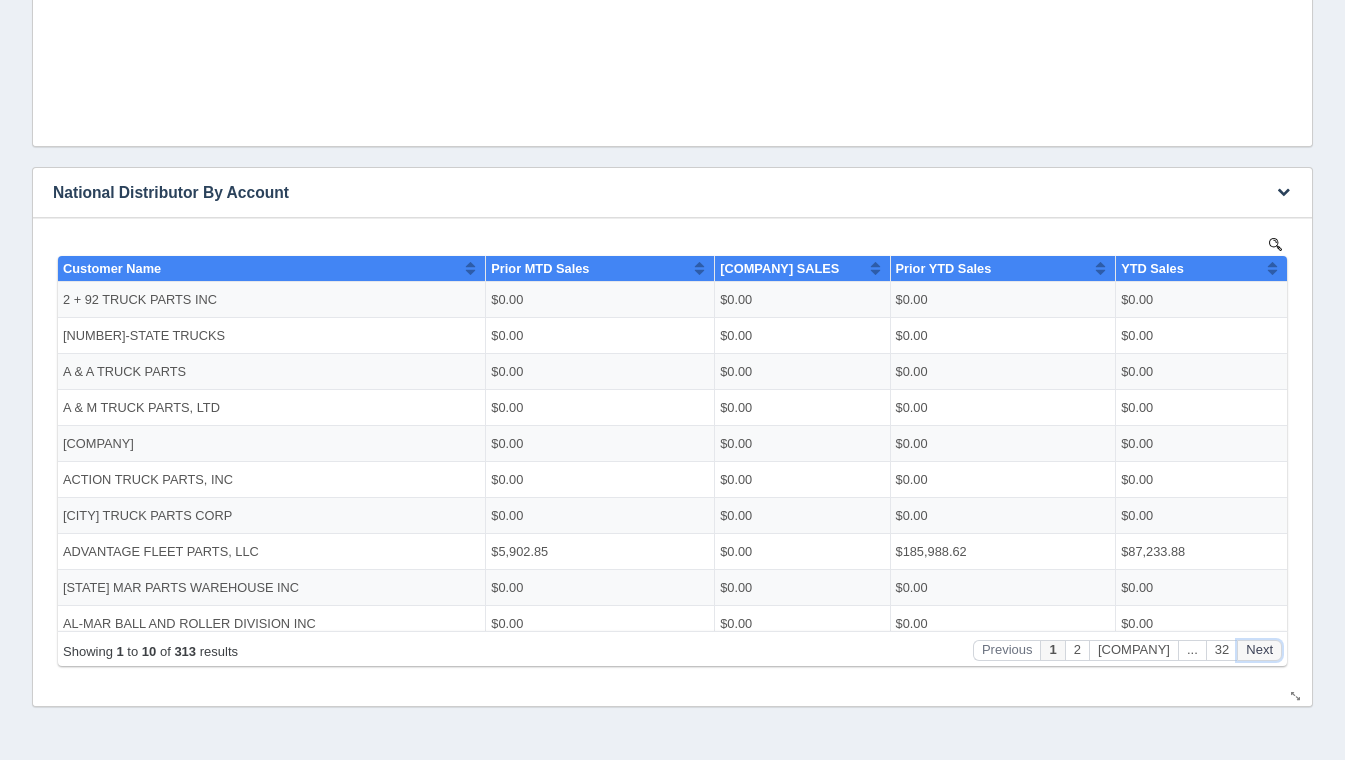 click on "Next" at bounding box center (1259, 649) 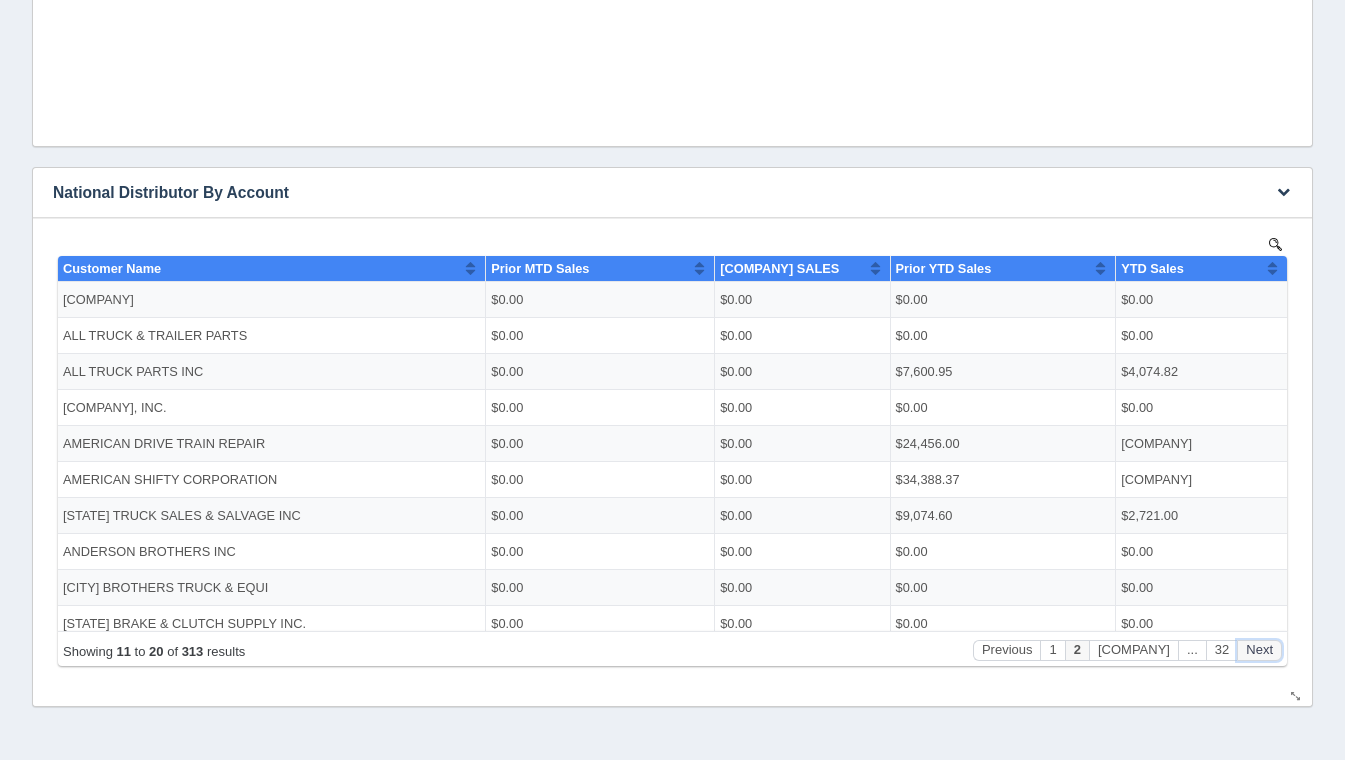 click on "Next" at bounding box center [1259, 649] 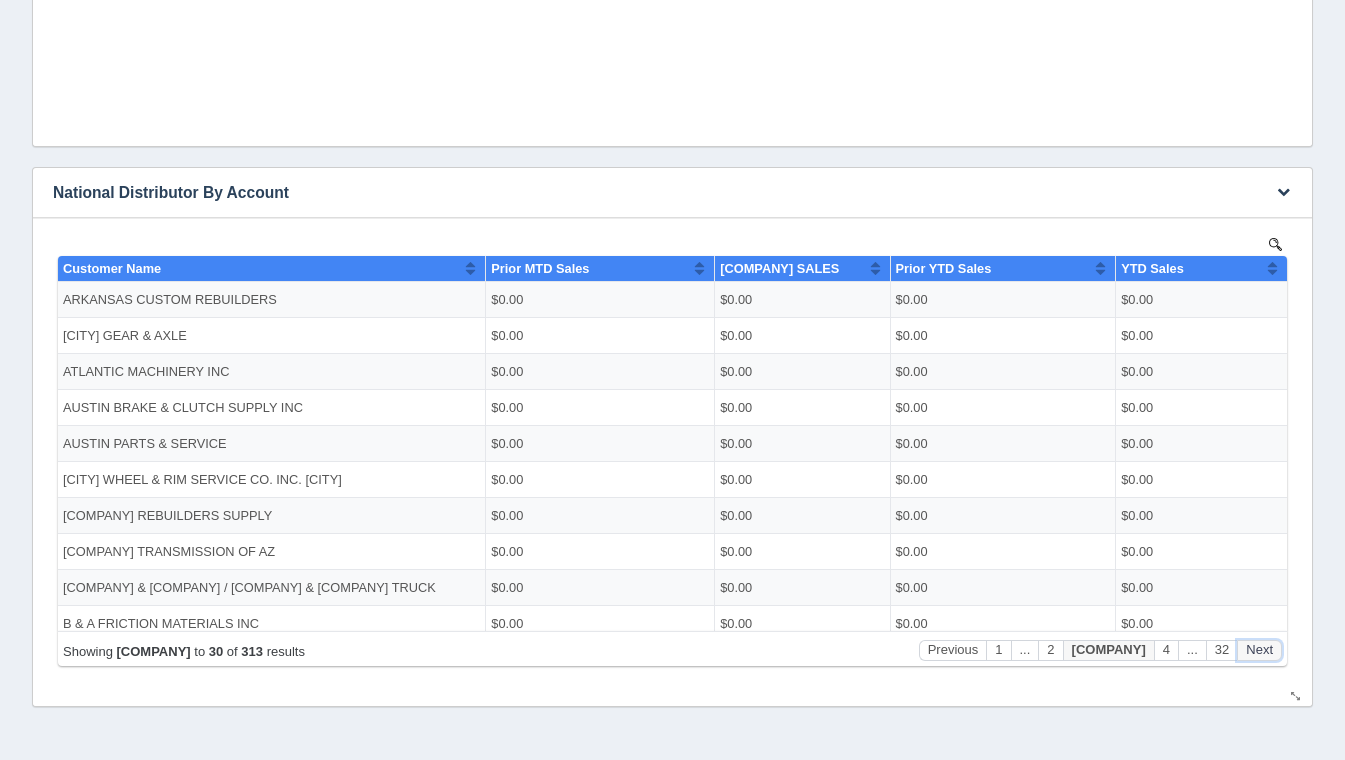 scroll, scrollTop: 0, scrollLeft: 0, axis: both 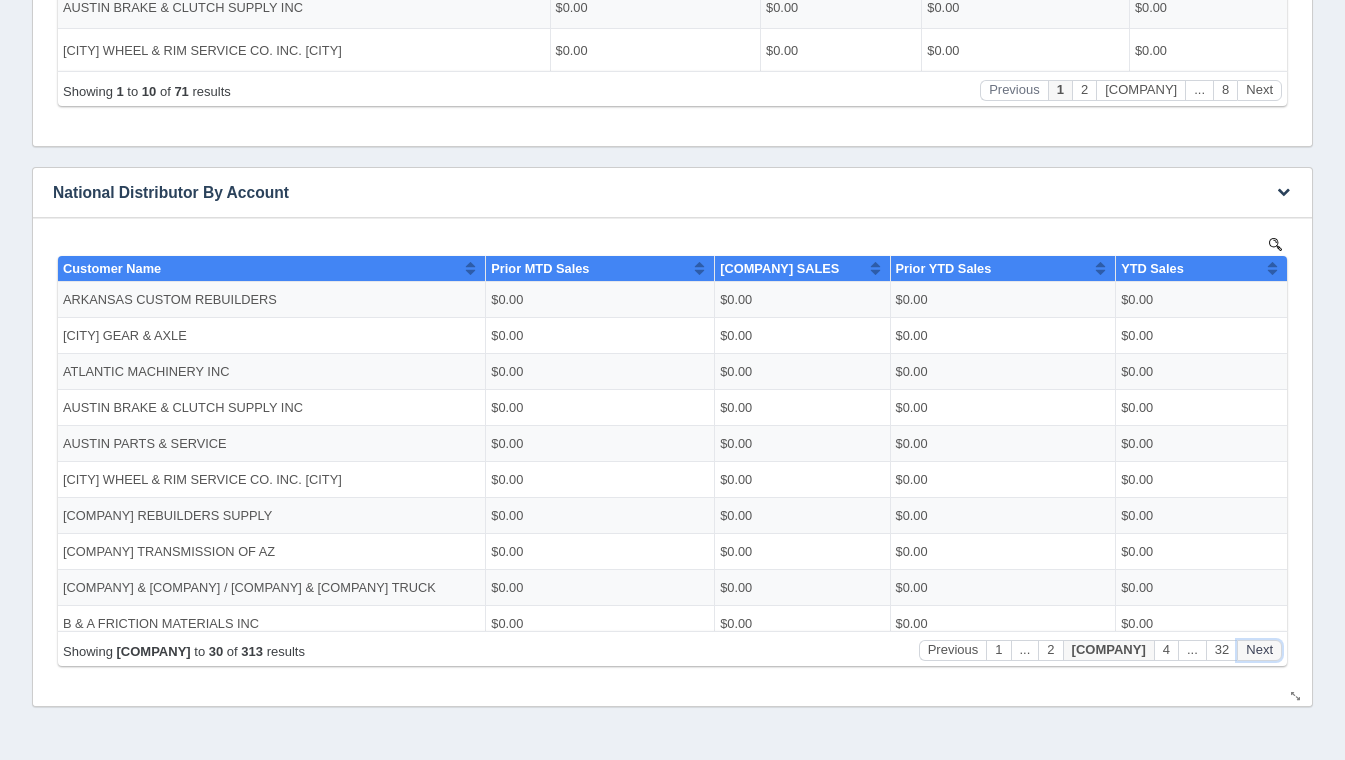 click on "Next" at bounding box center (1259, 649) 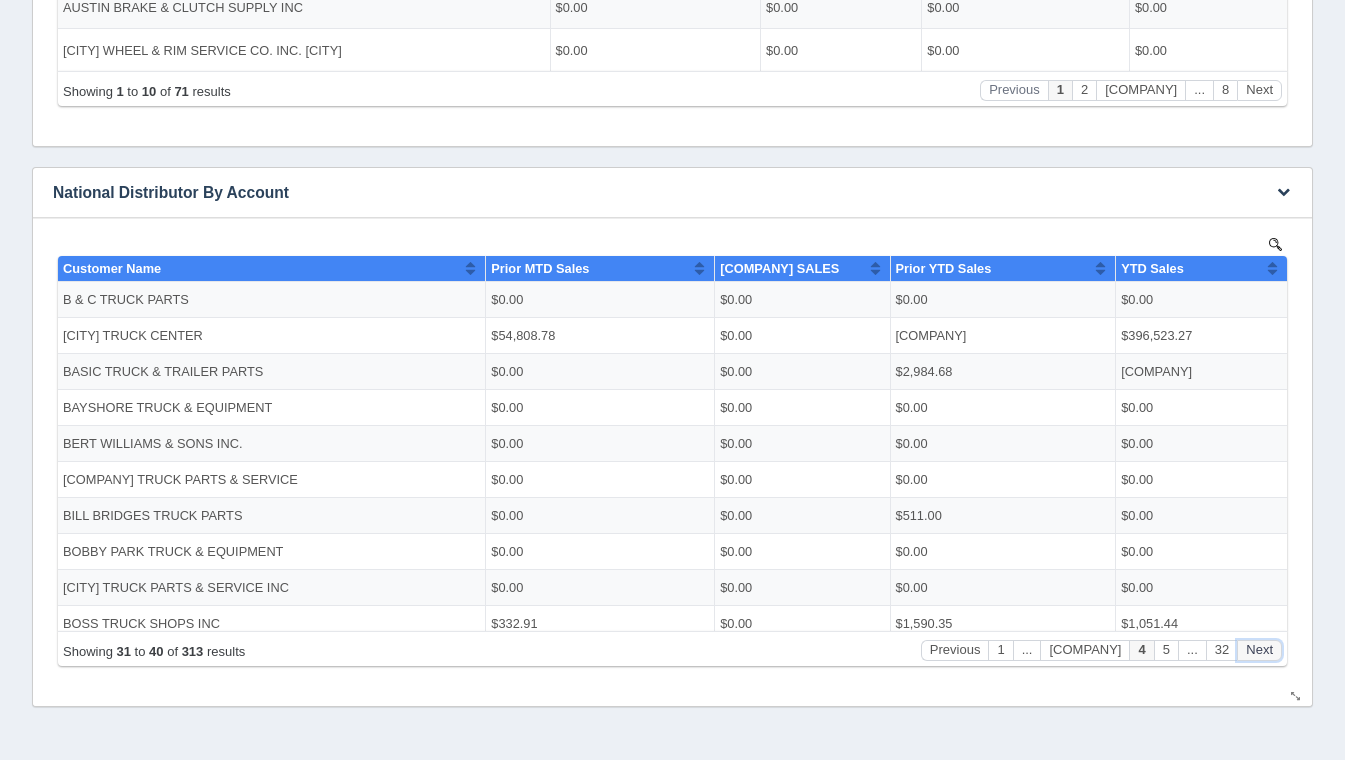 click on "Next" at bounding box center [1259, 649] 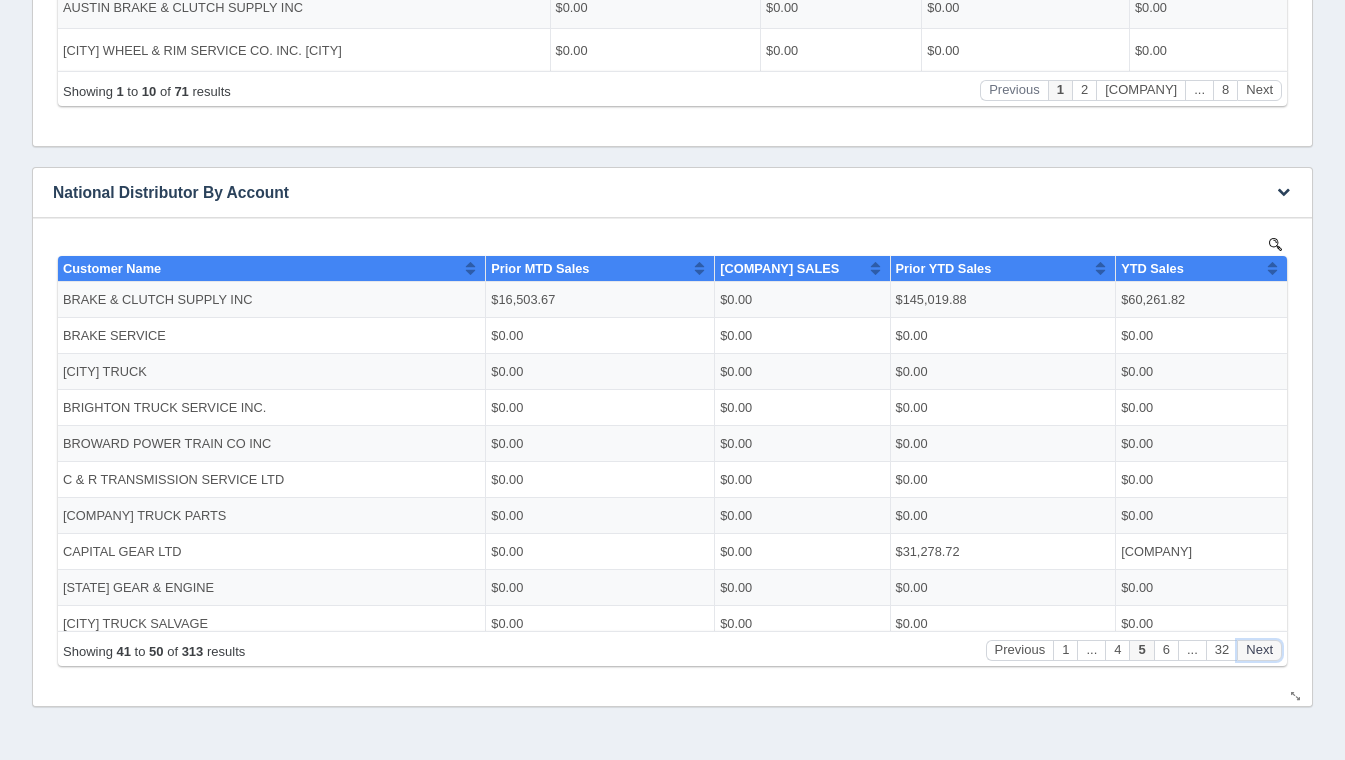 click on "Next" at bounding box center [1259, 649] 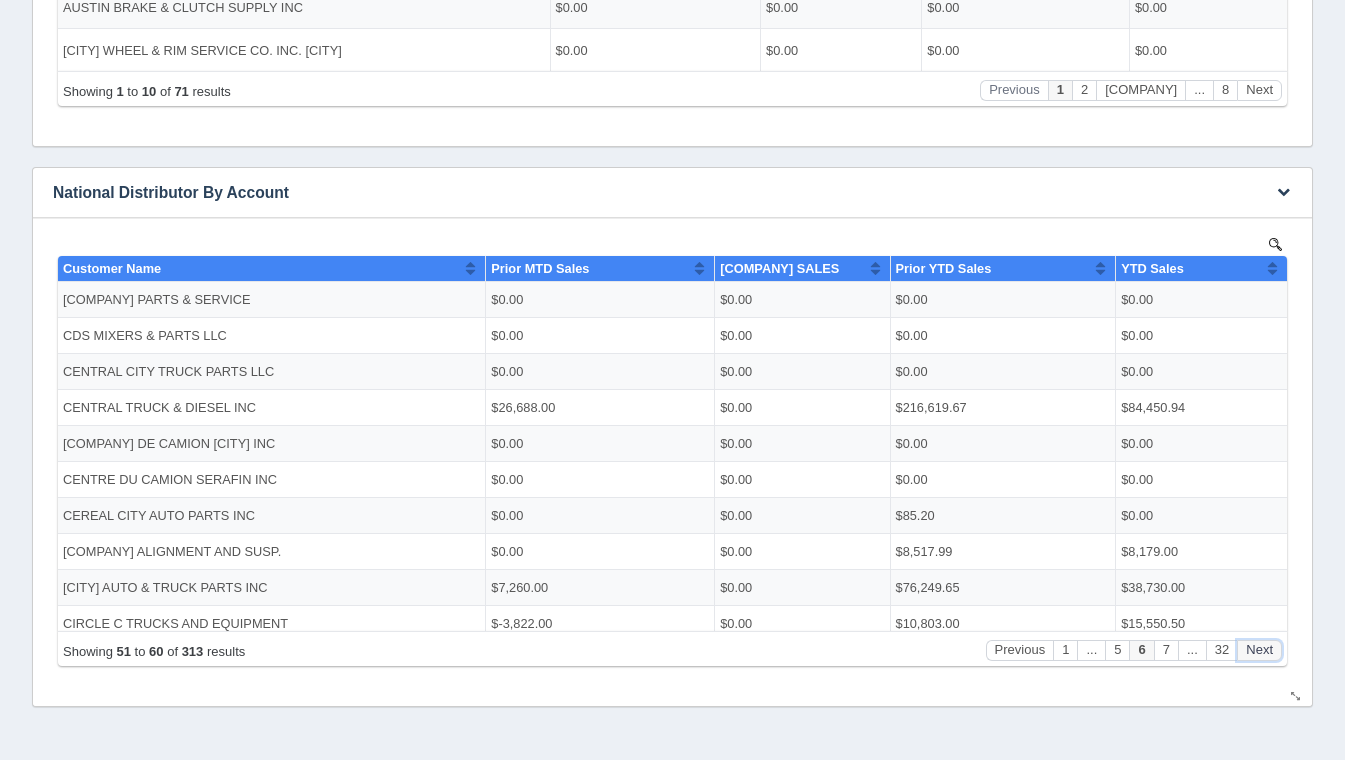 click on "Next" at bounding box center [1259, 649] 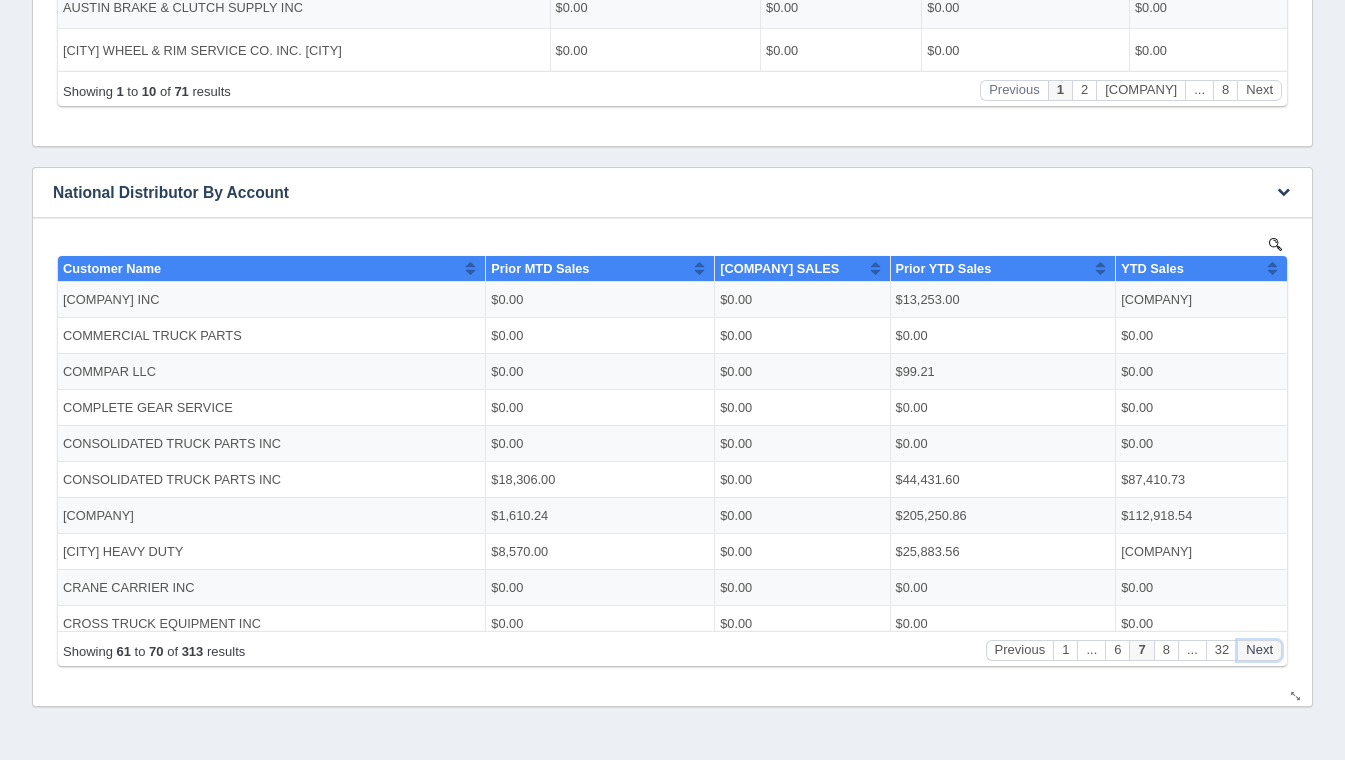 click on "Next" at bounding box center [1259, 649] 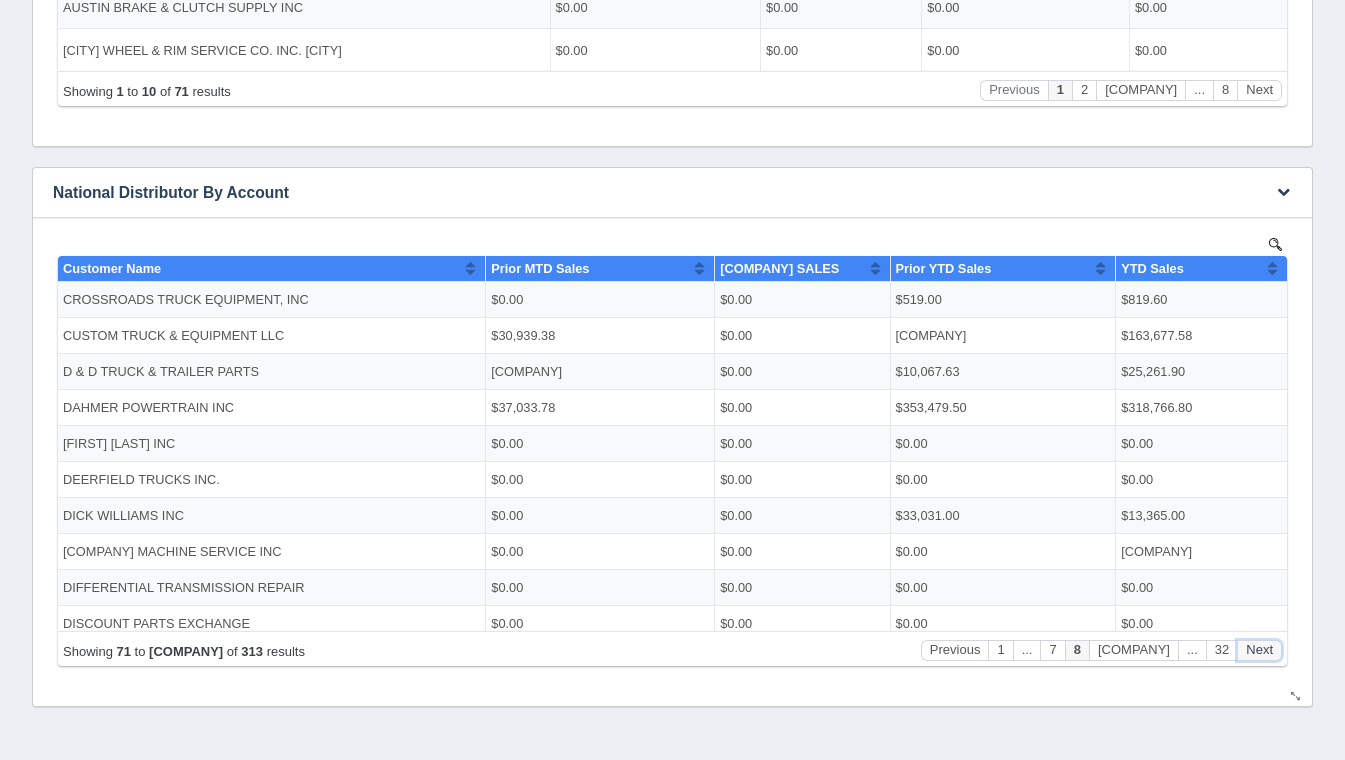 click on "Next" at bounding box center [1259, 649] 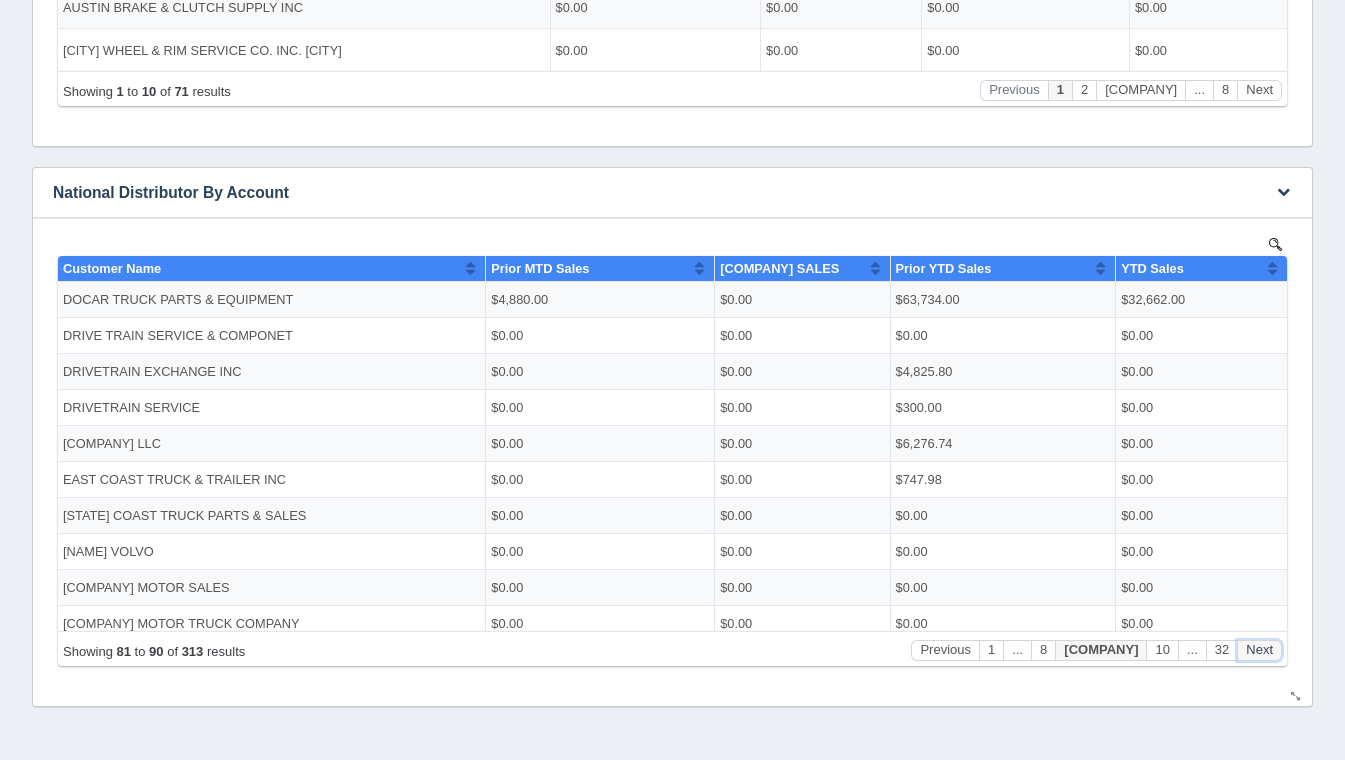click on "Next" at bounding box center [1259, 649] 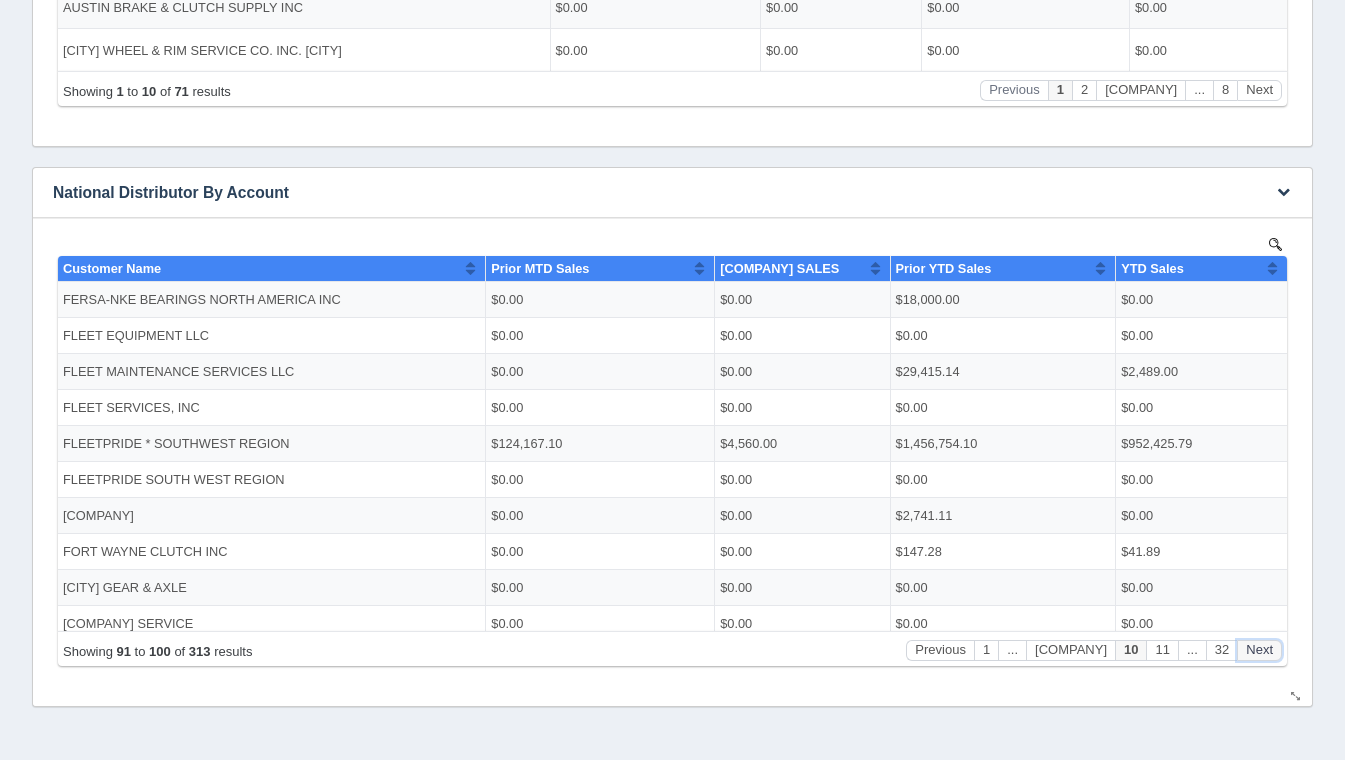 click on "Next" at bounding box center [1259, 649] 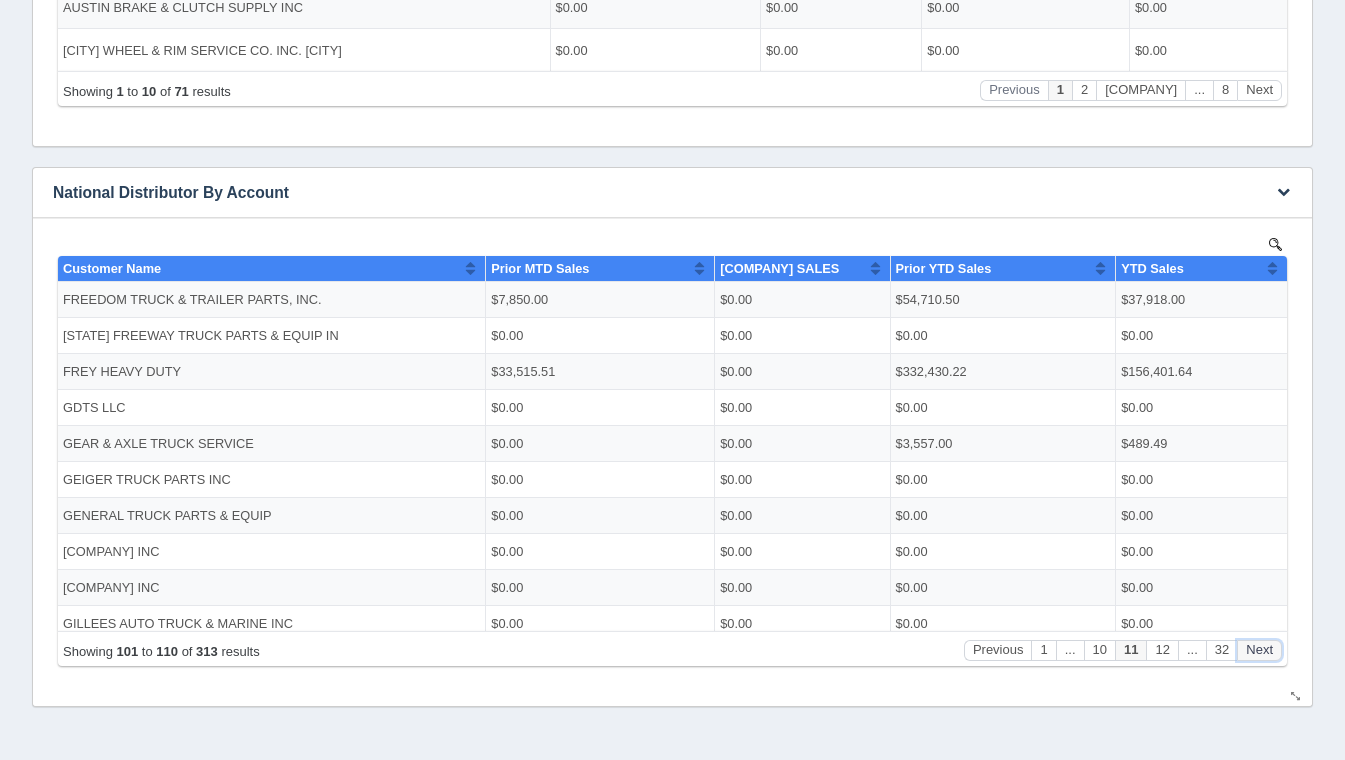 click on "Next" at bounding box center [1259, 649] 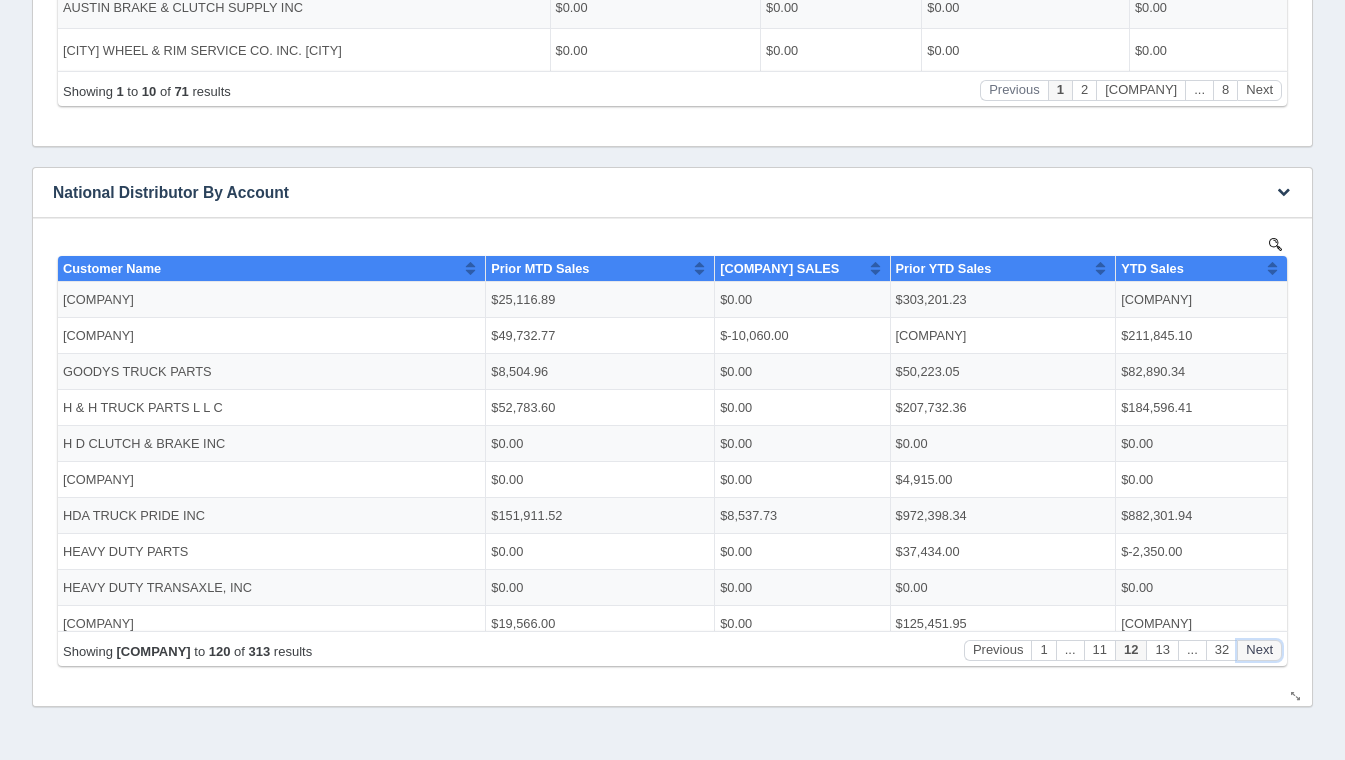 click on "Next" at bounding box center (1259, 649) 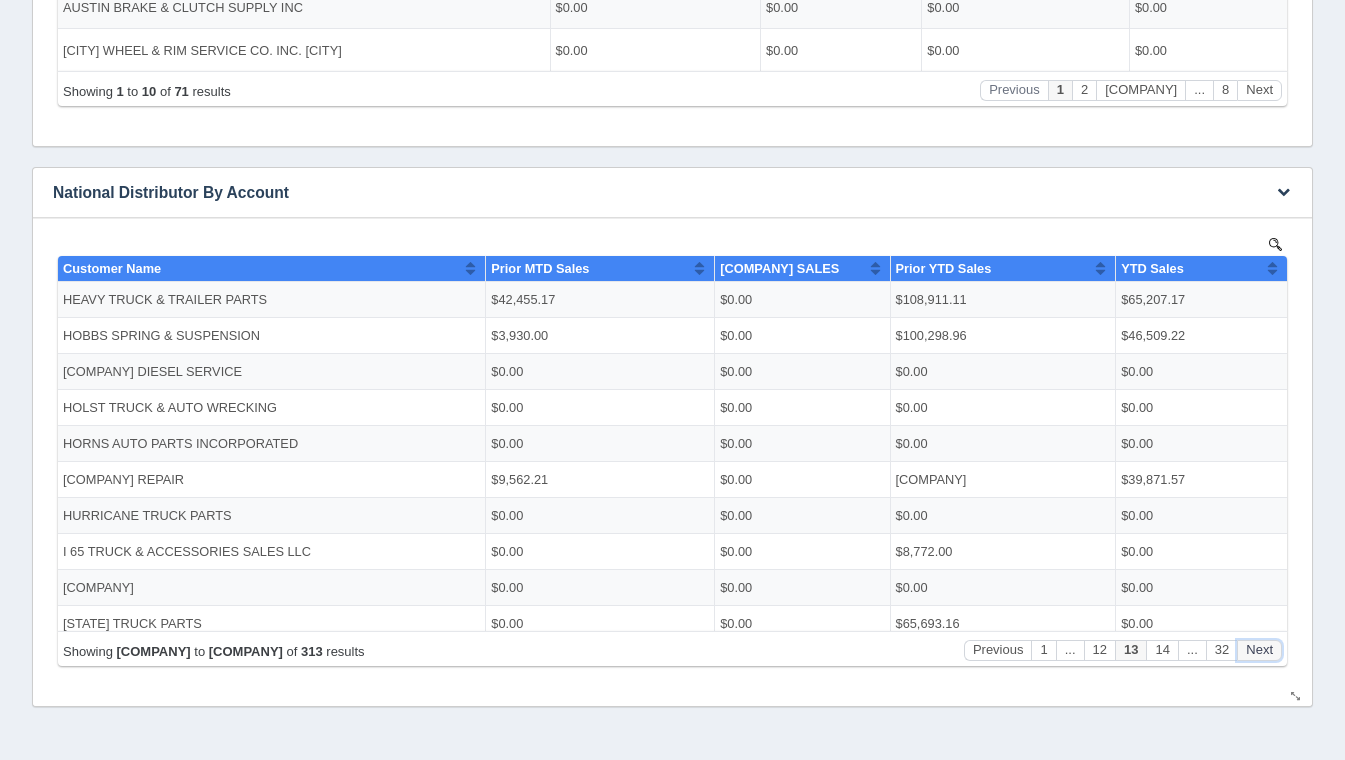 click on "Next" at bounding box center (1259, 649) 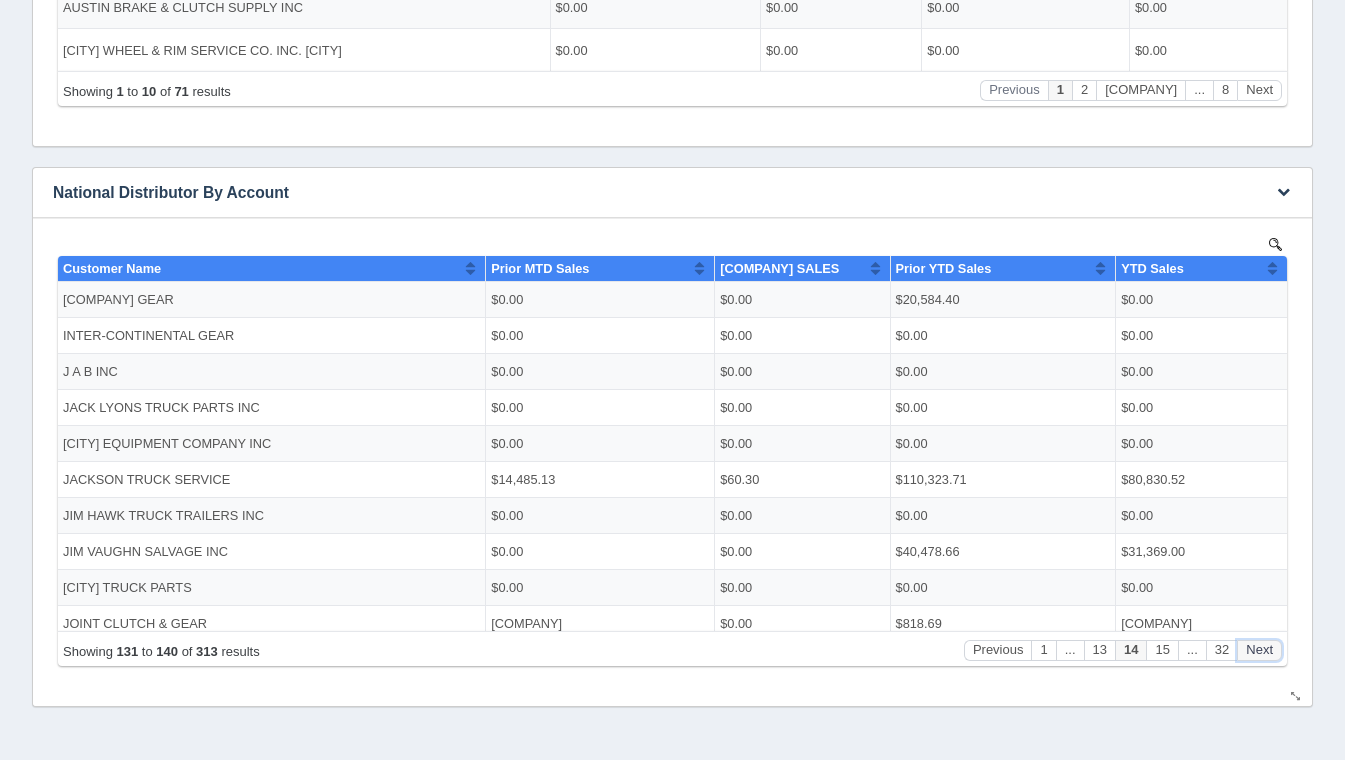 click on "Next" at bounding box center (1259, 649) 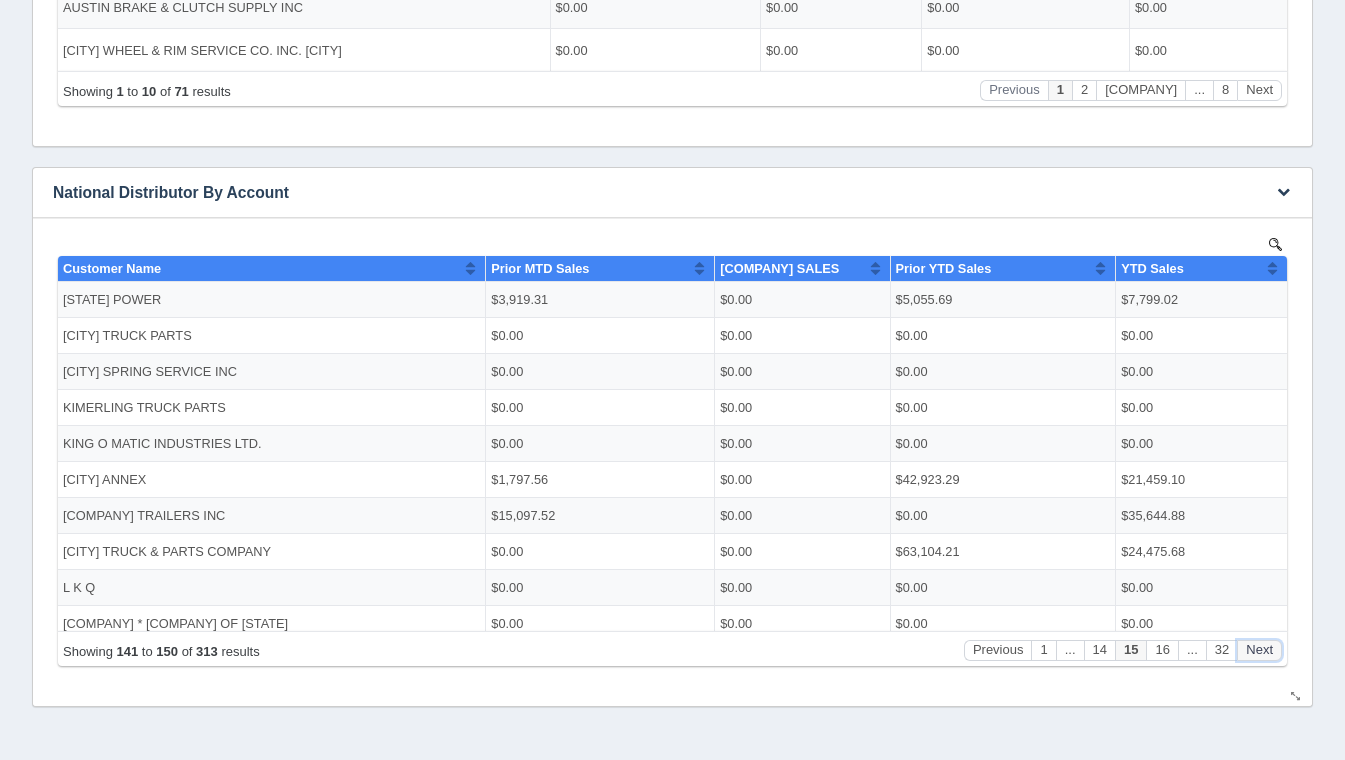 click on "Next" at bounding box center [1259, 649] 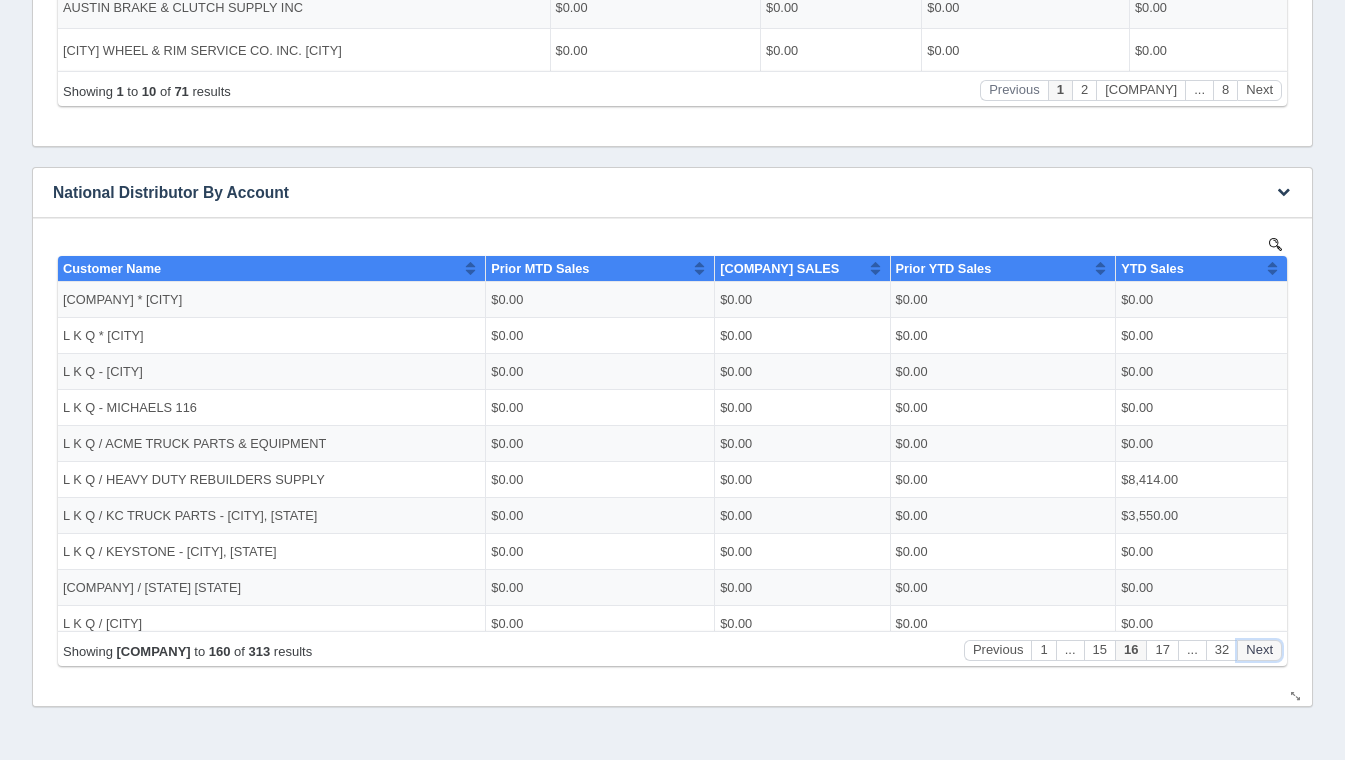 click on "Next" at bounding box center (1259, 649) 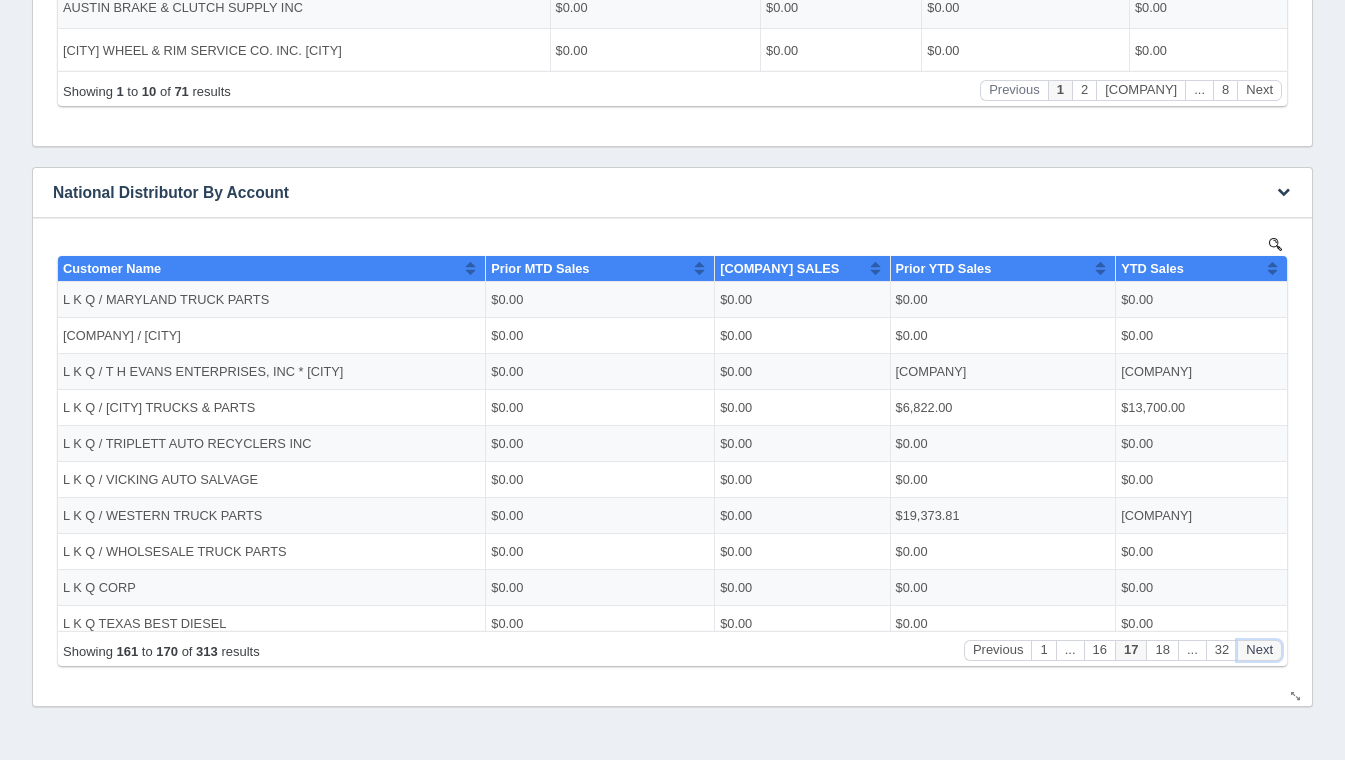 click on "Next" at bounding box center (1259, 649) 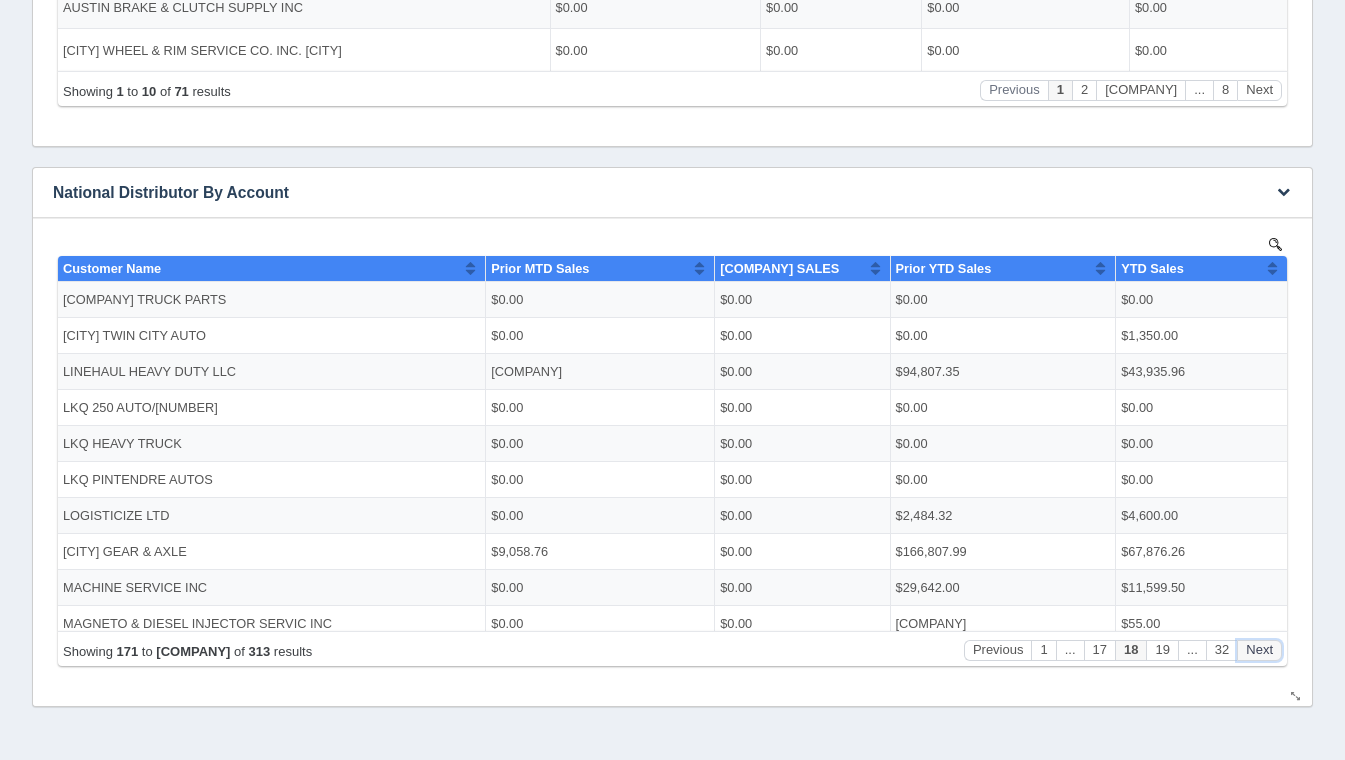 click on "Next" at bounding box center (1259, 649) 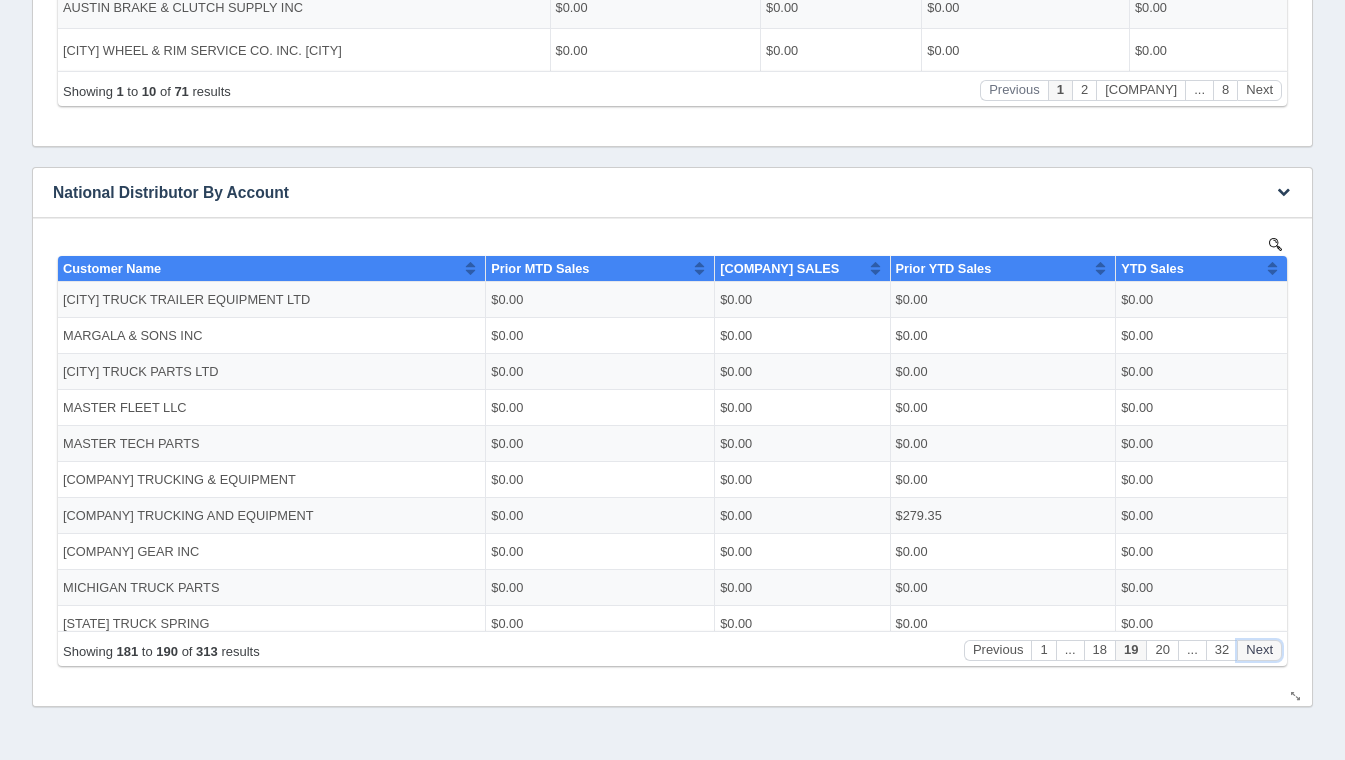 click on "Next" at bounding box center (1259, 649) 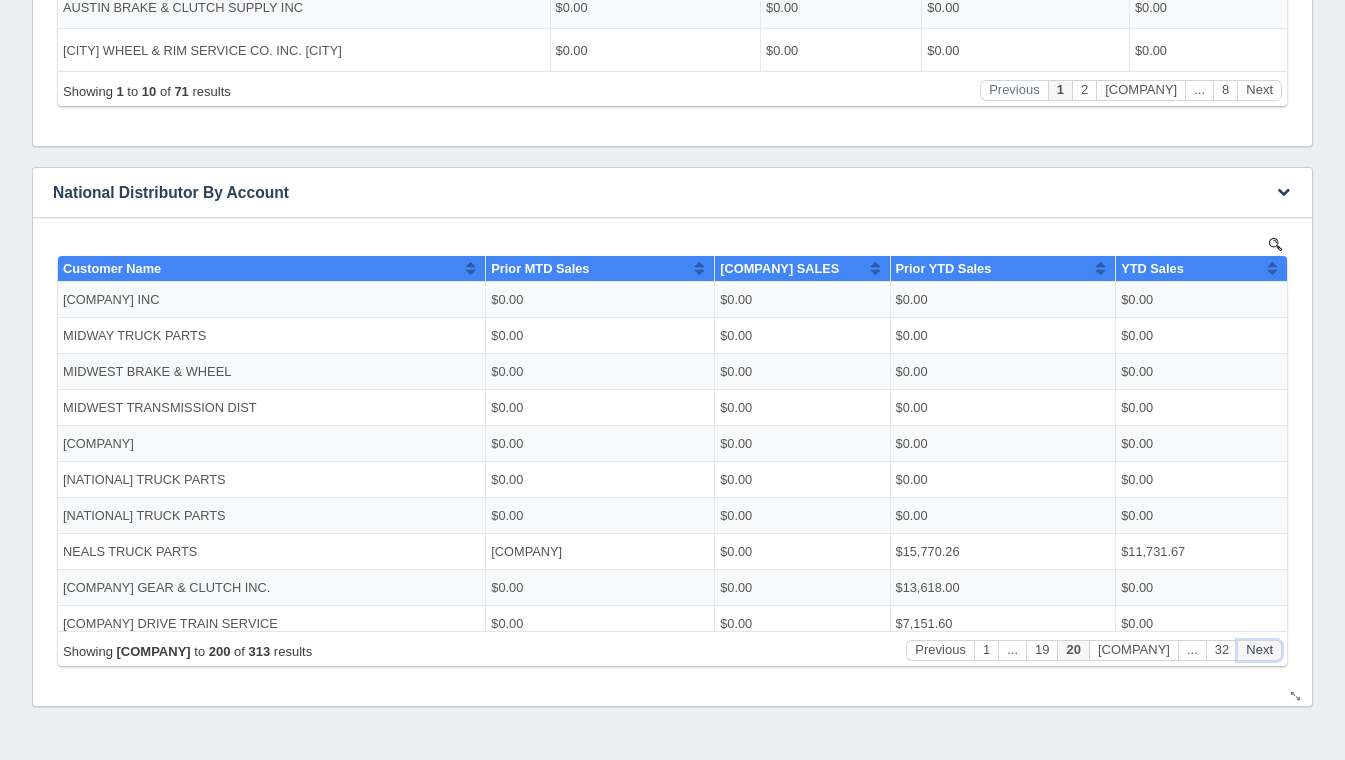 click on "Next" at bounding box center (1259, 649) 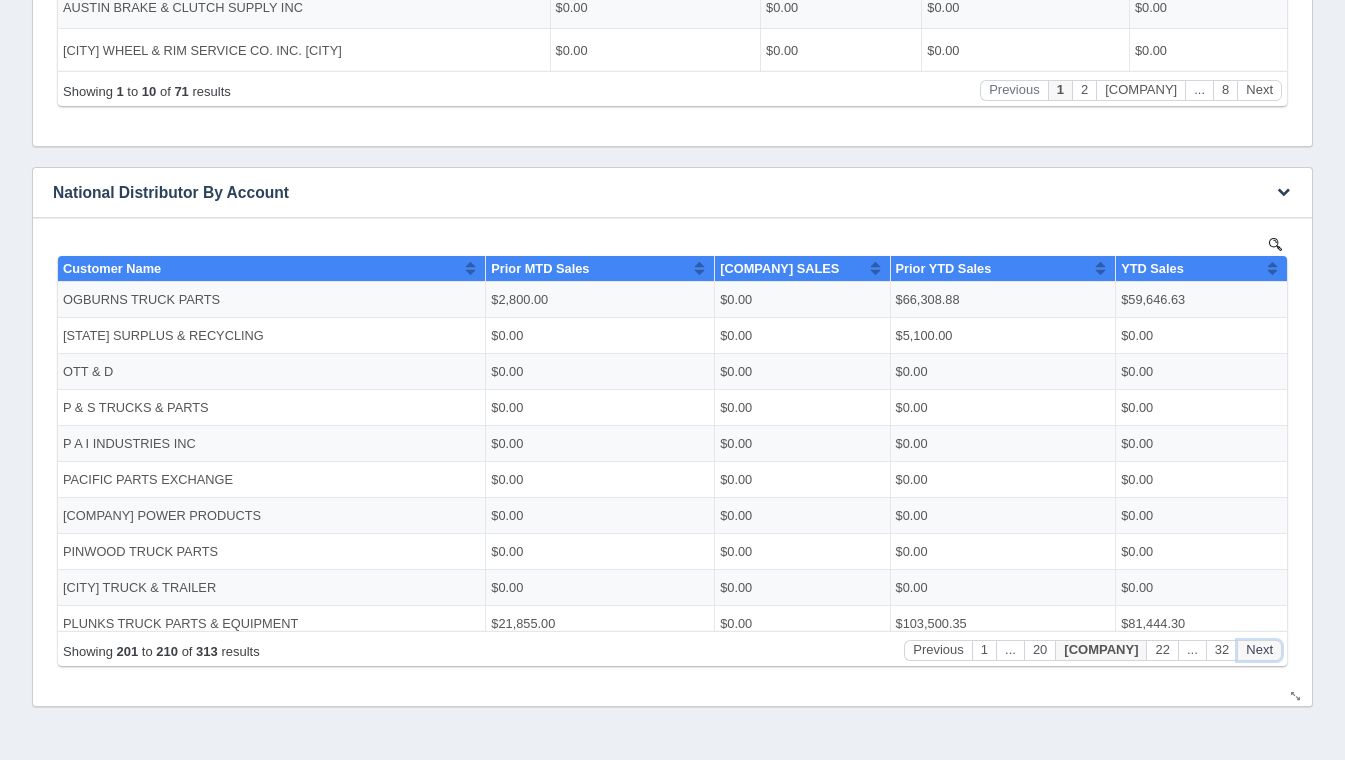 click on "Next" at bounding box center (1259, 649) 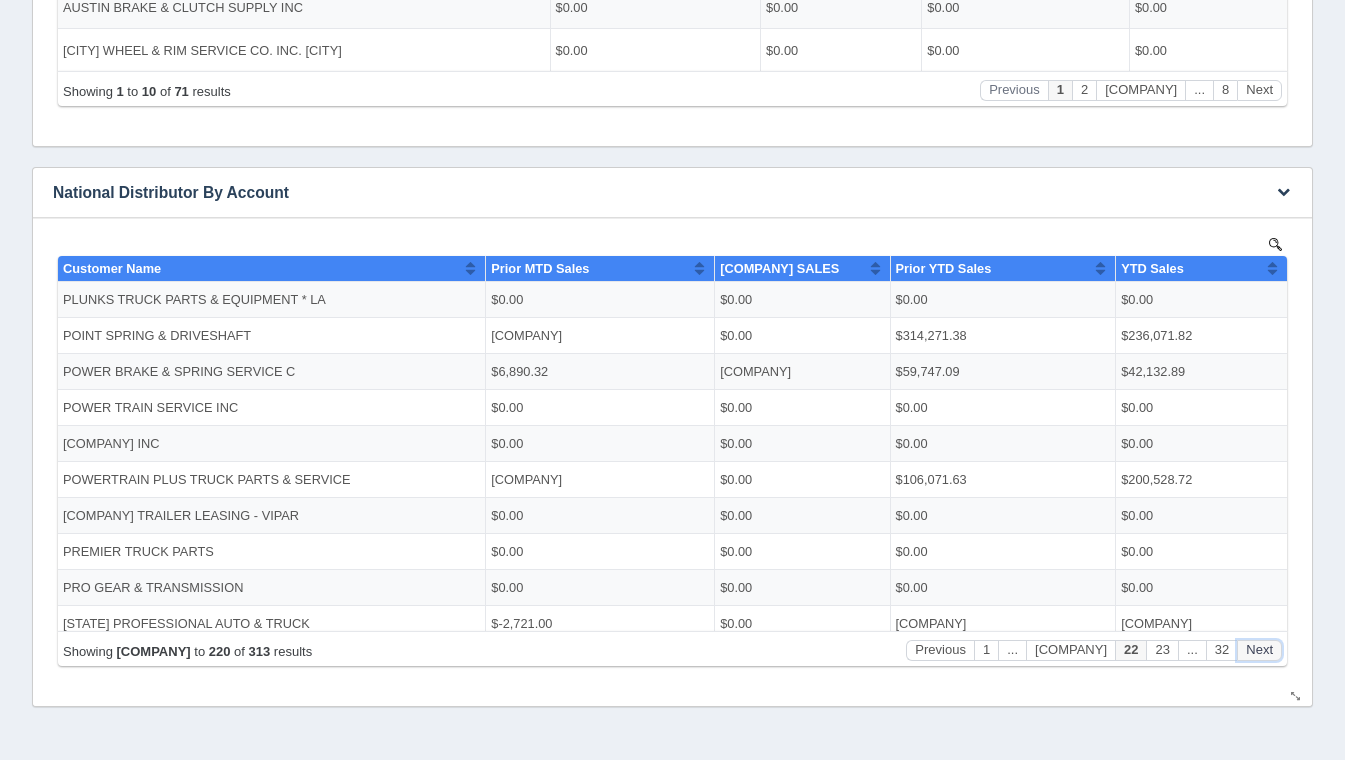 click on "Next" at bounding box center (1259, 649) 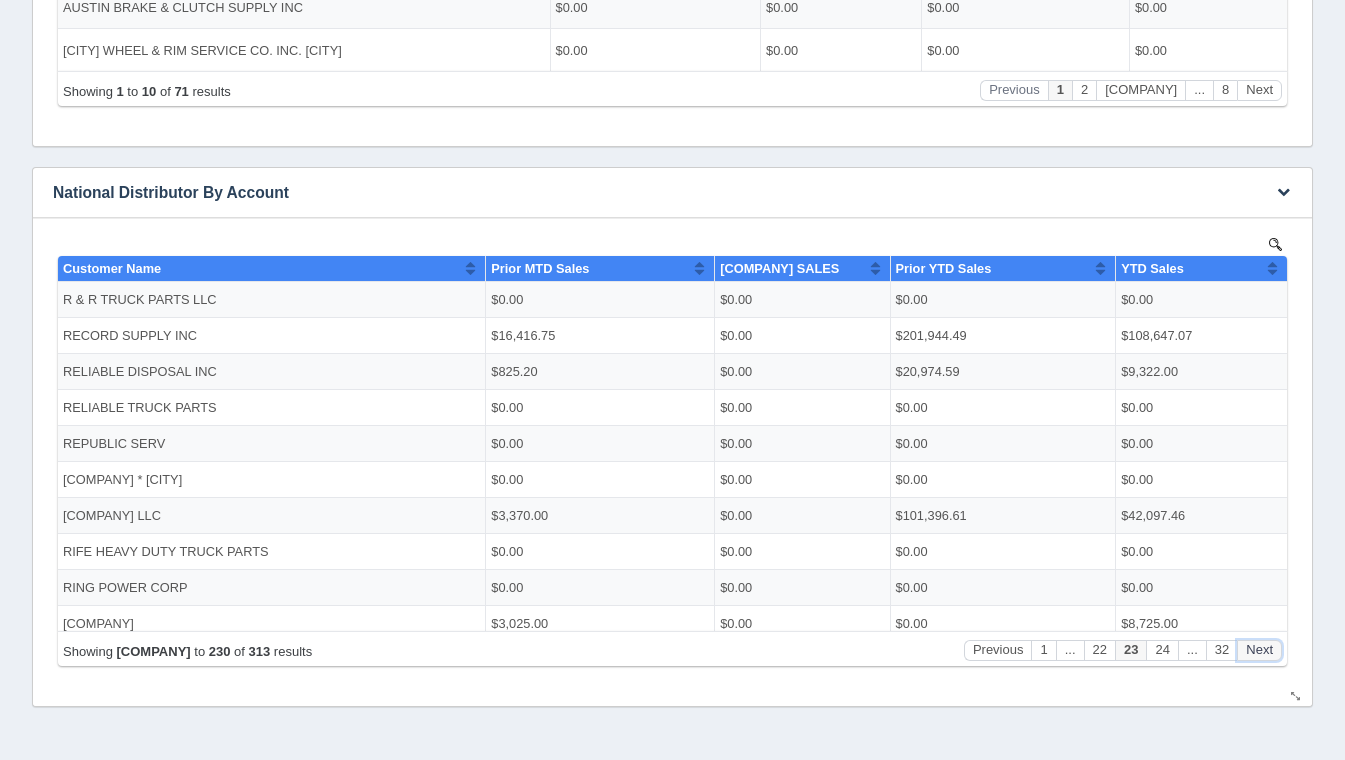 click on "Next" at bounding box center (1259, 649) 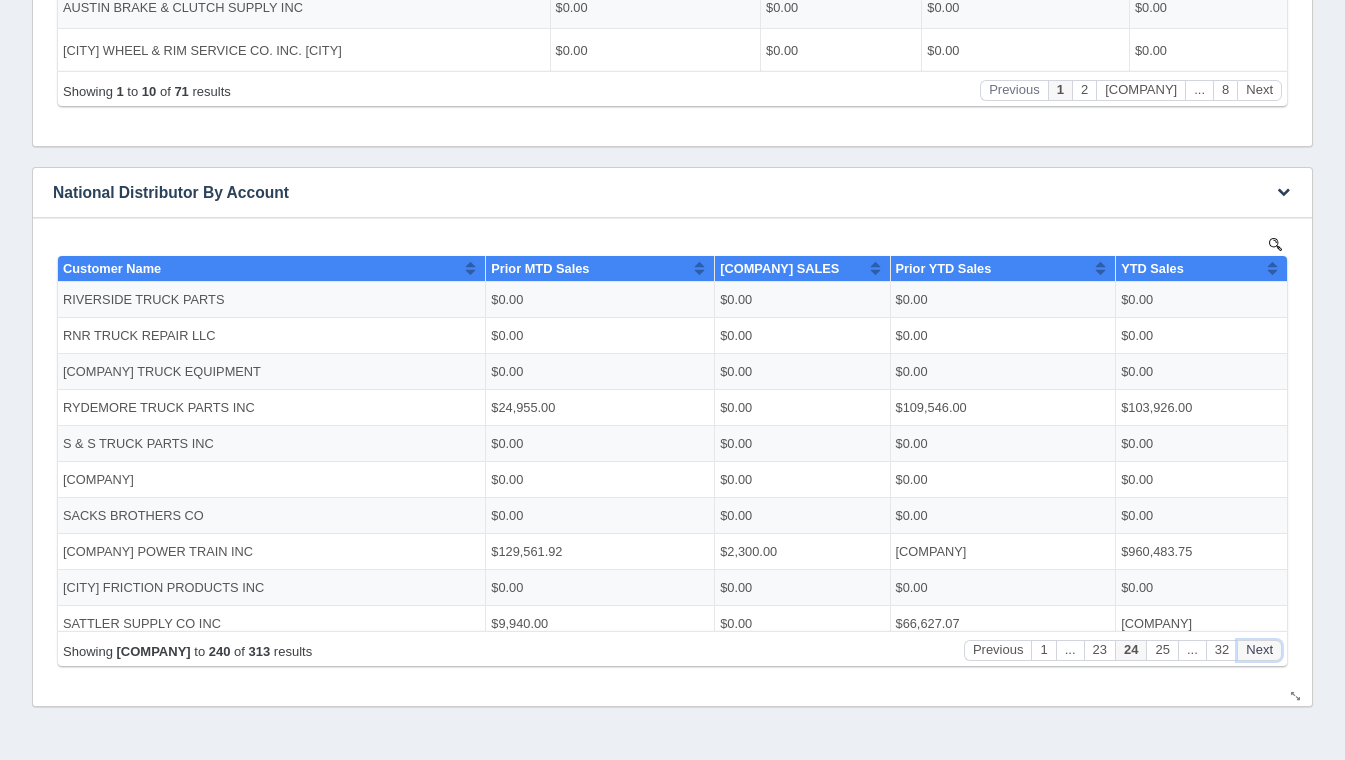 click on "Next" at bounding box center [1259, 649] 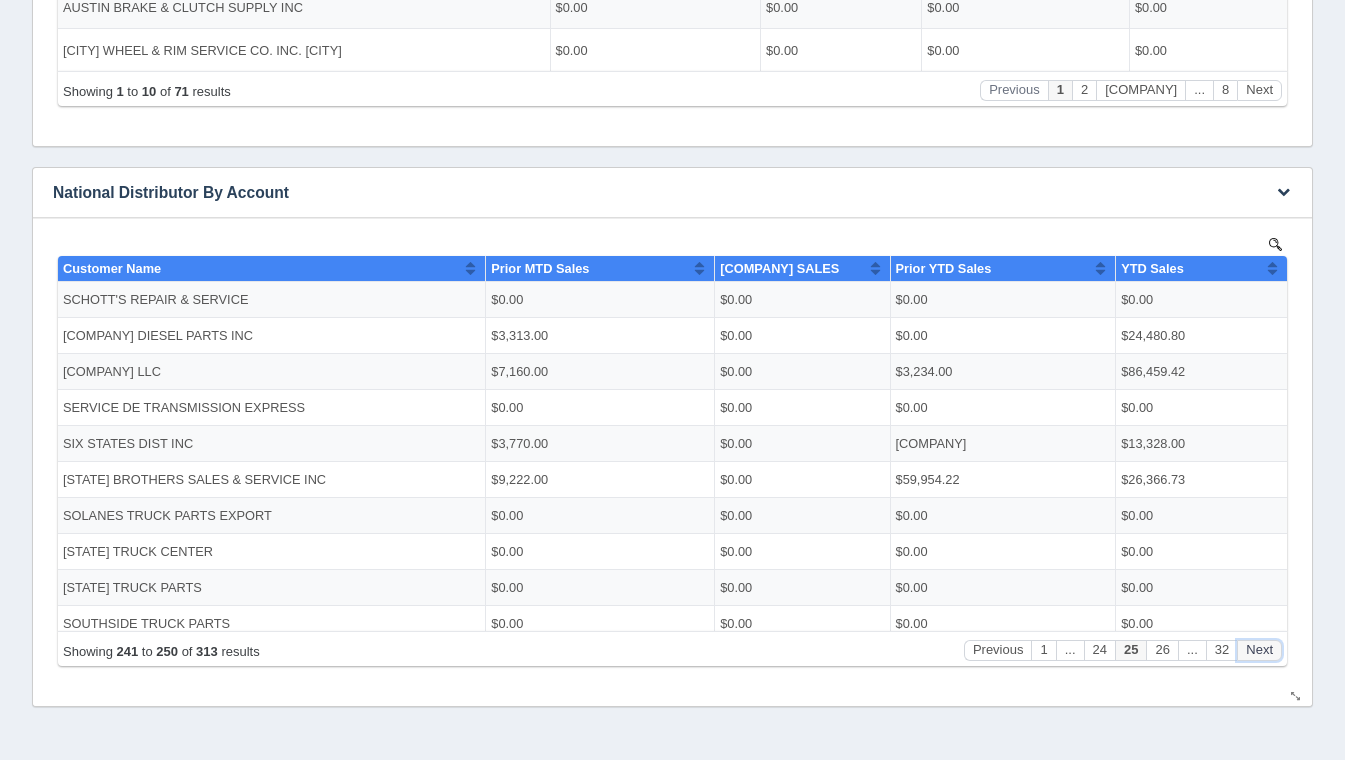 click on "Next" at bounding box center (1259, 649) 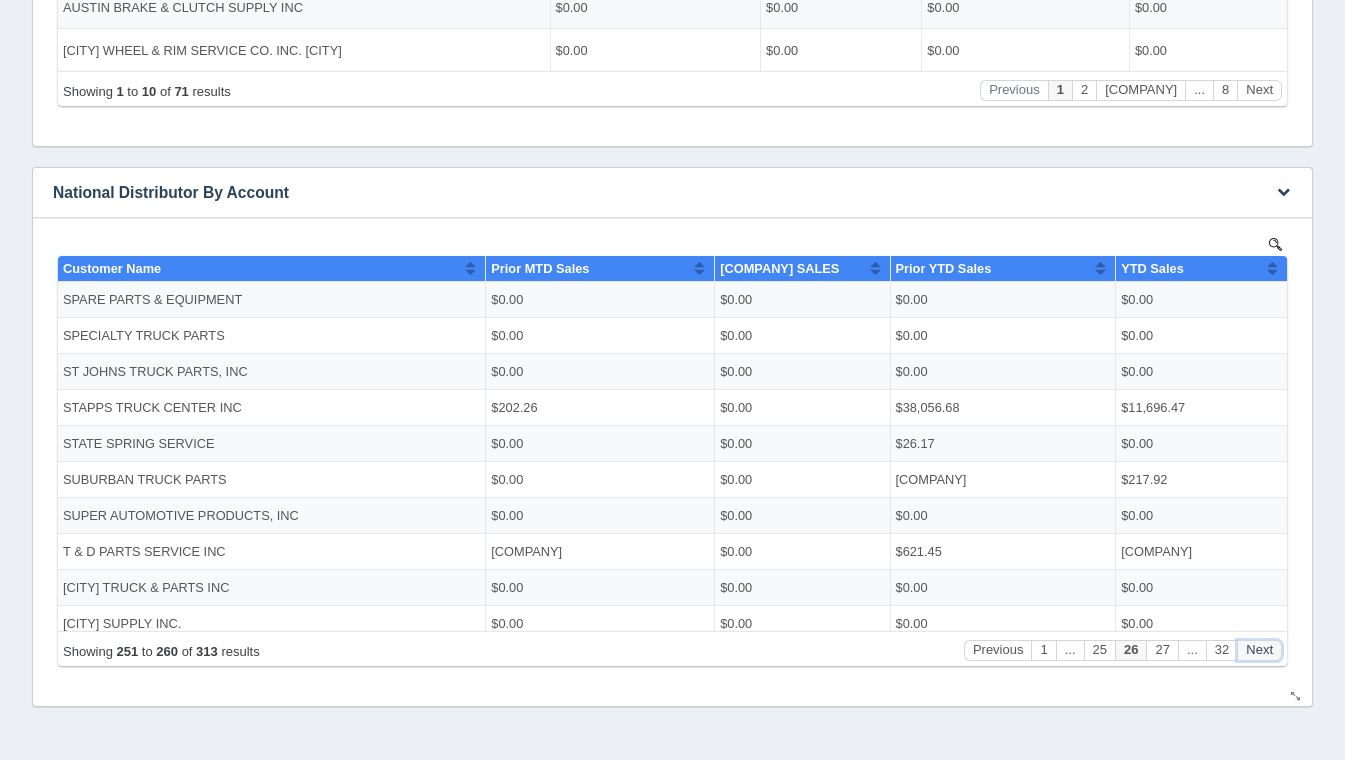 click on "Next" at bounding box center [1259, 649] 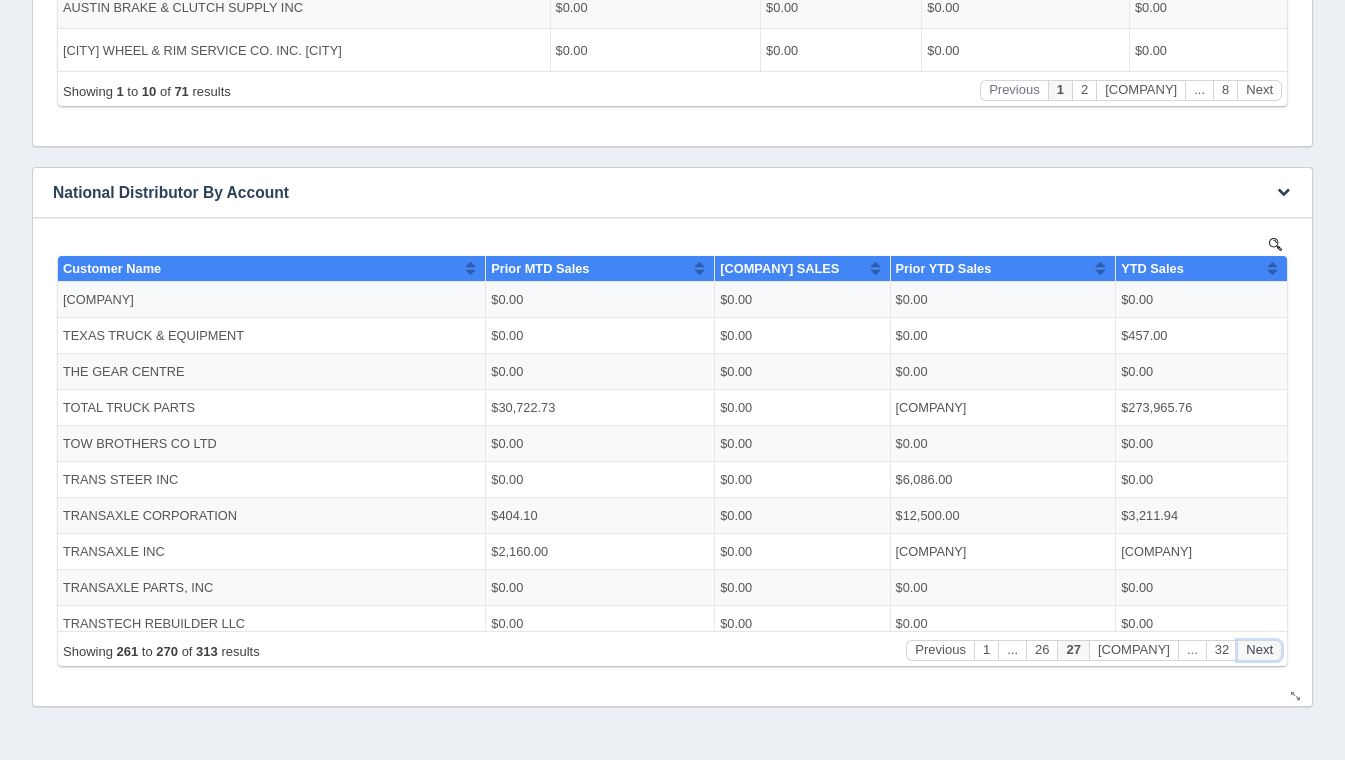 click on "Next" at bounding box center (1259, 649) 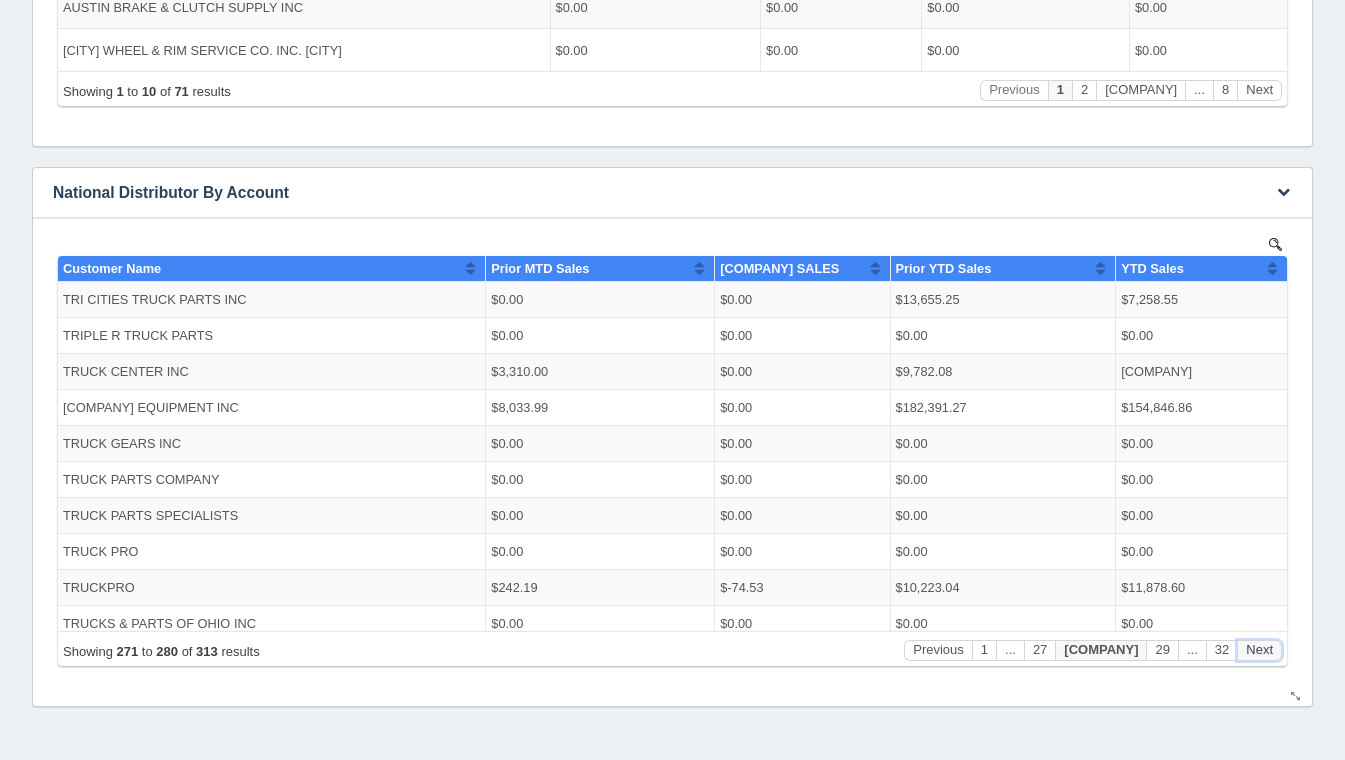 click on "Next" at bounding box center (1259, 649) 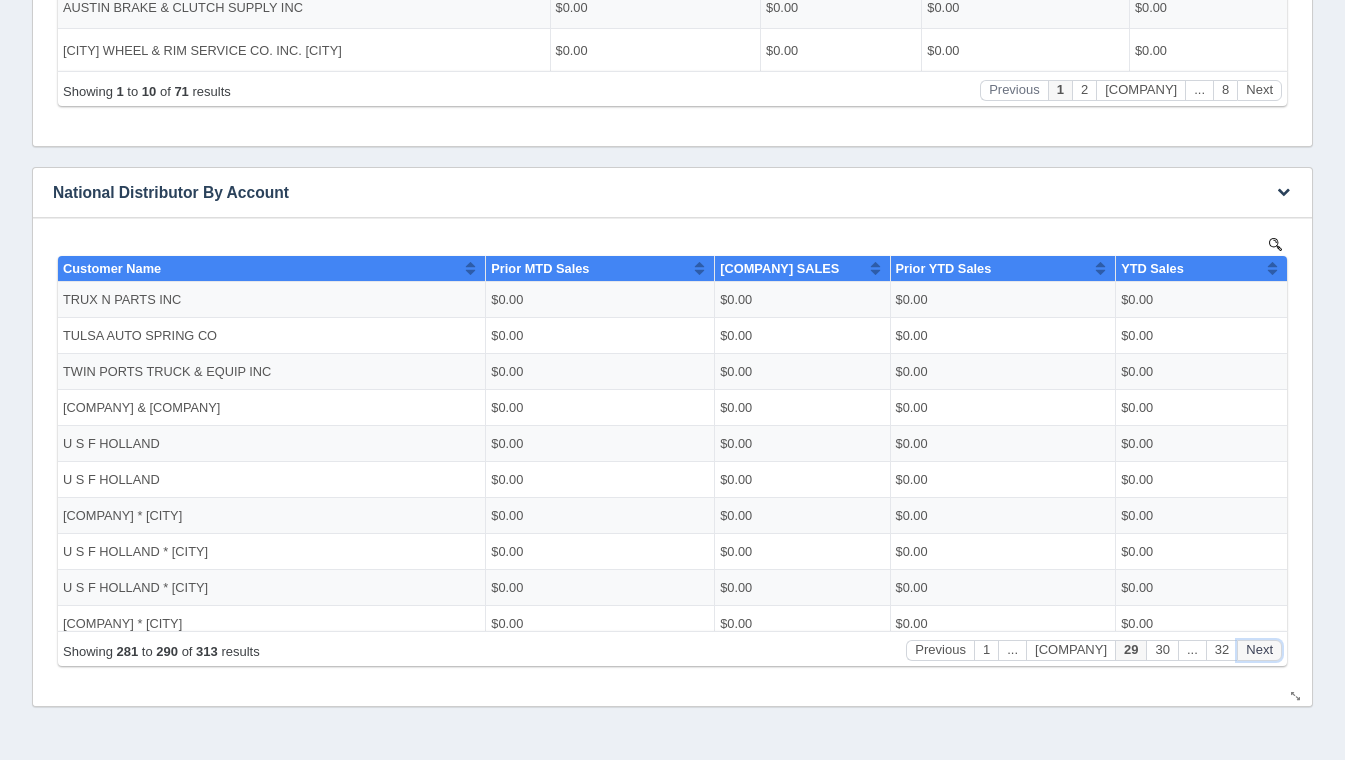 click on "Next" at bounding box center [1259, 649] 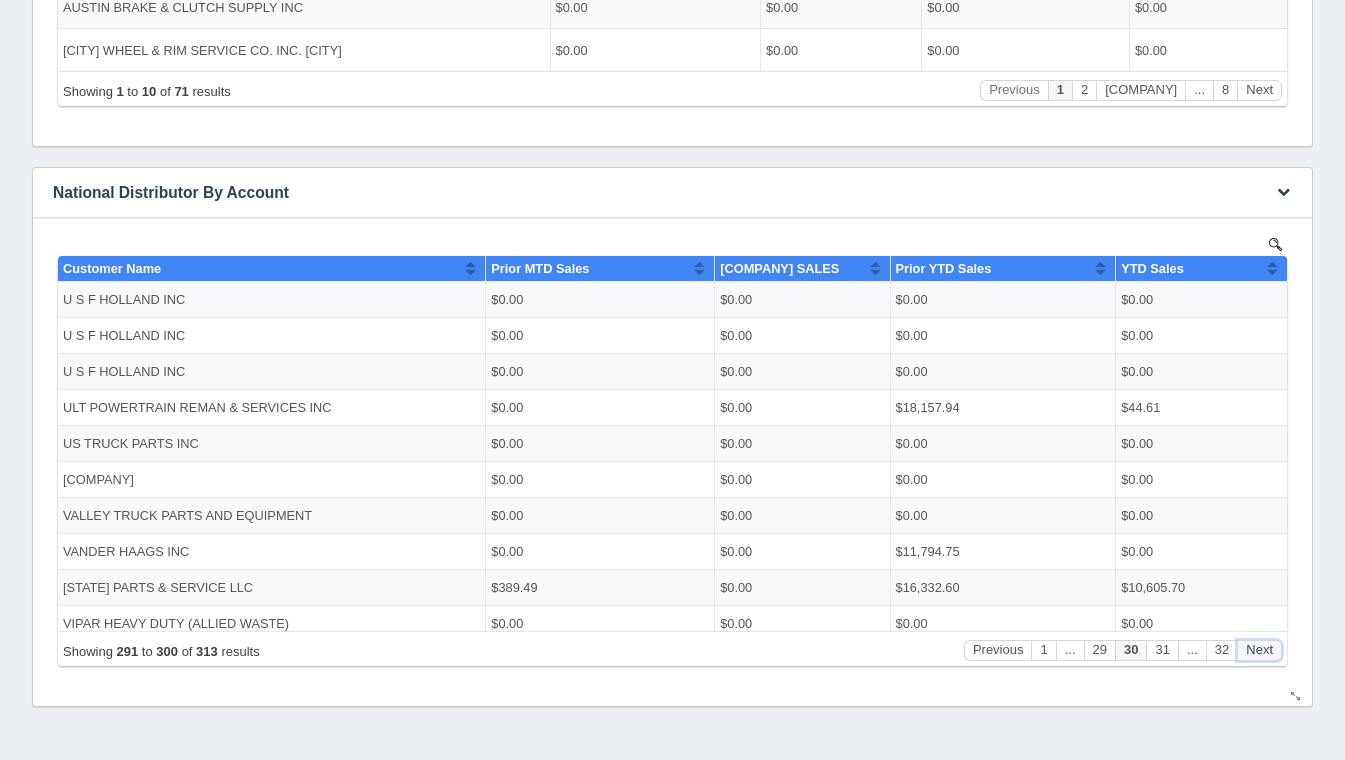 click on "Next" at bounding box center [1259, 649] 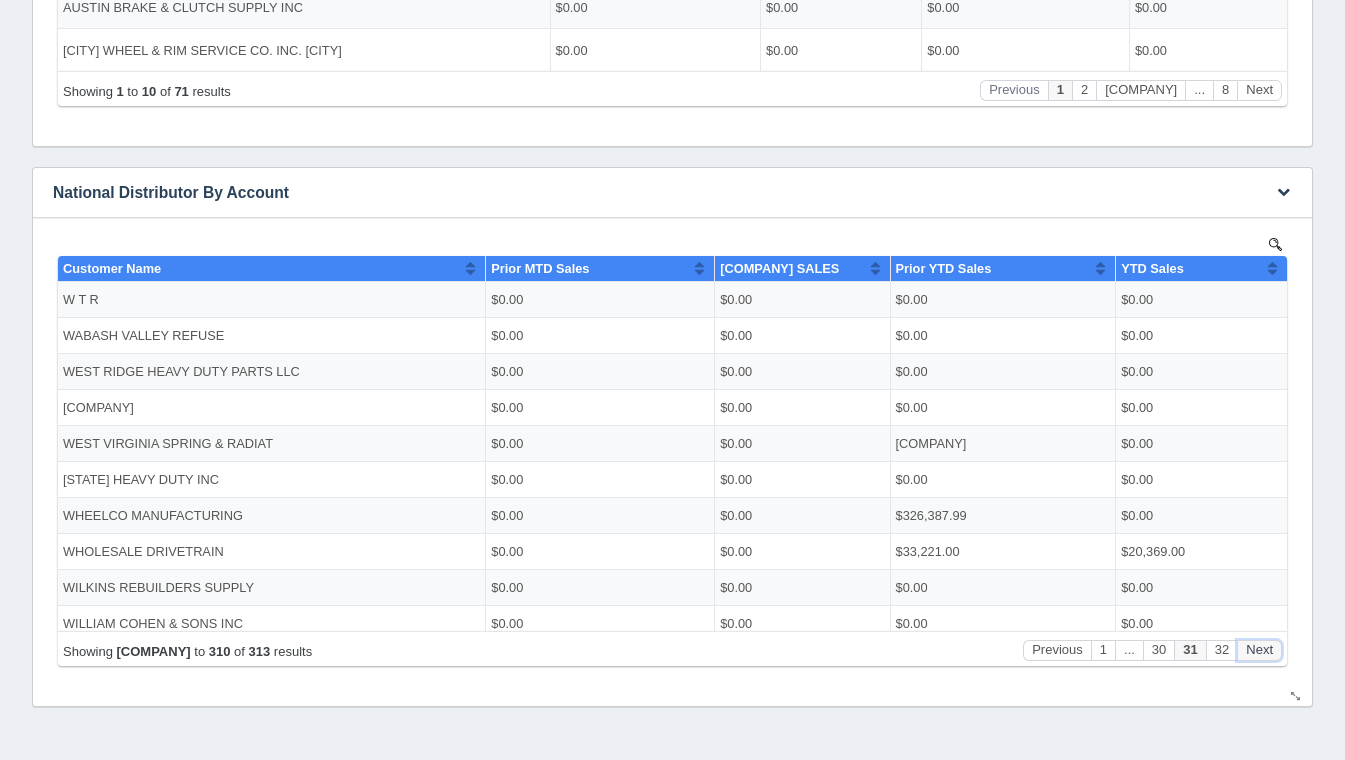 click on "Next" at bounding box center [1259, 649] 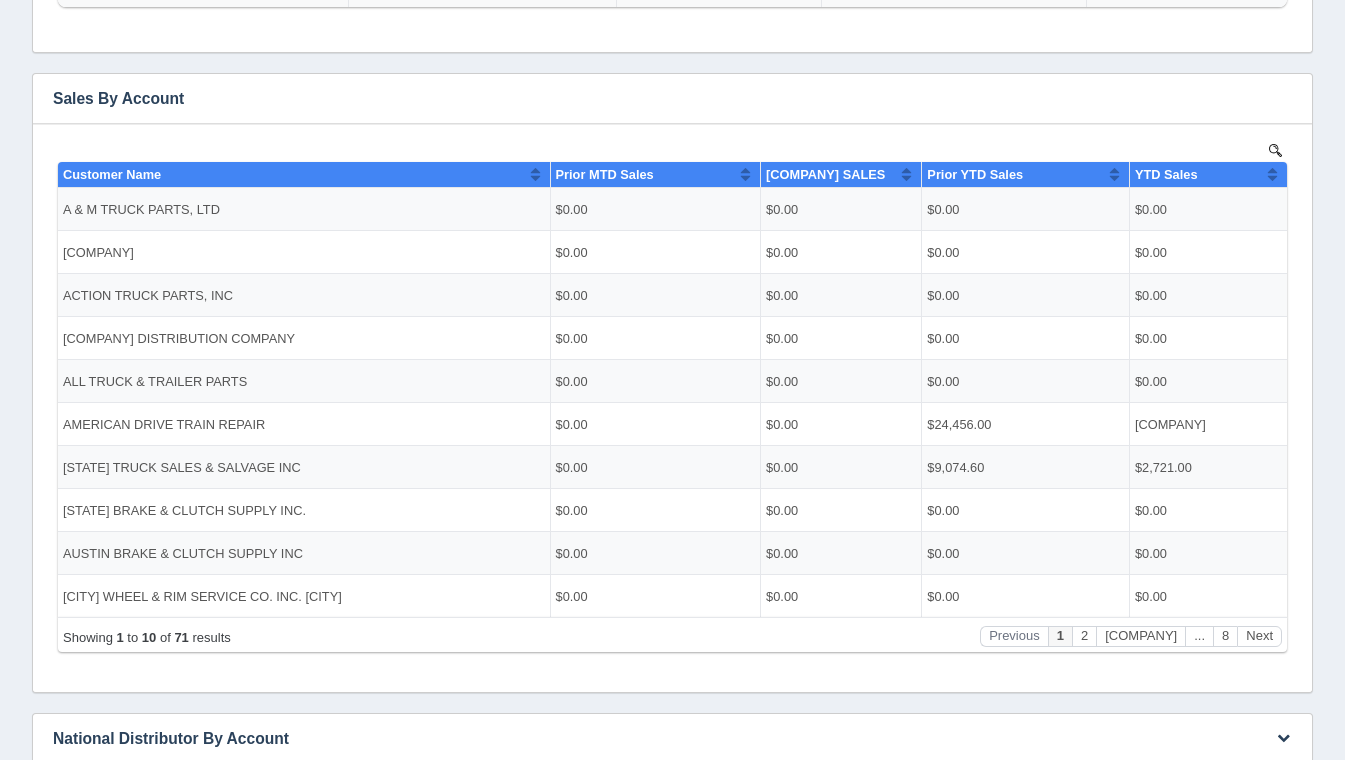 scroll, scrollTop: 332, scrollLeft: 0, axis: vertical 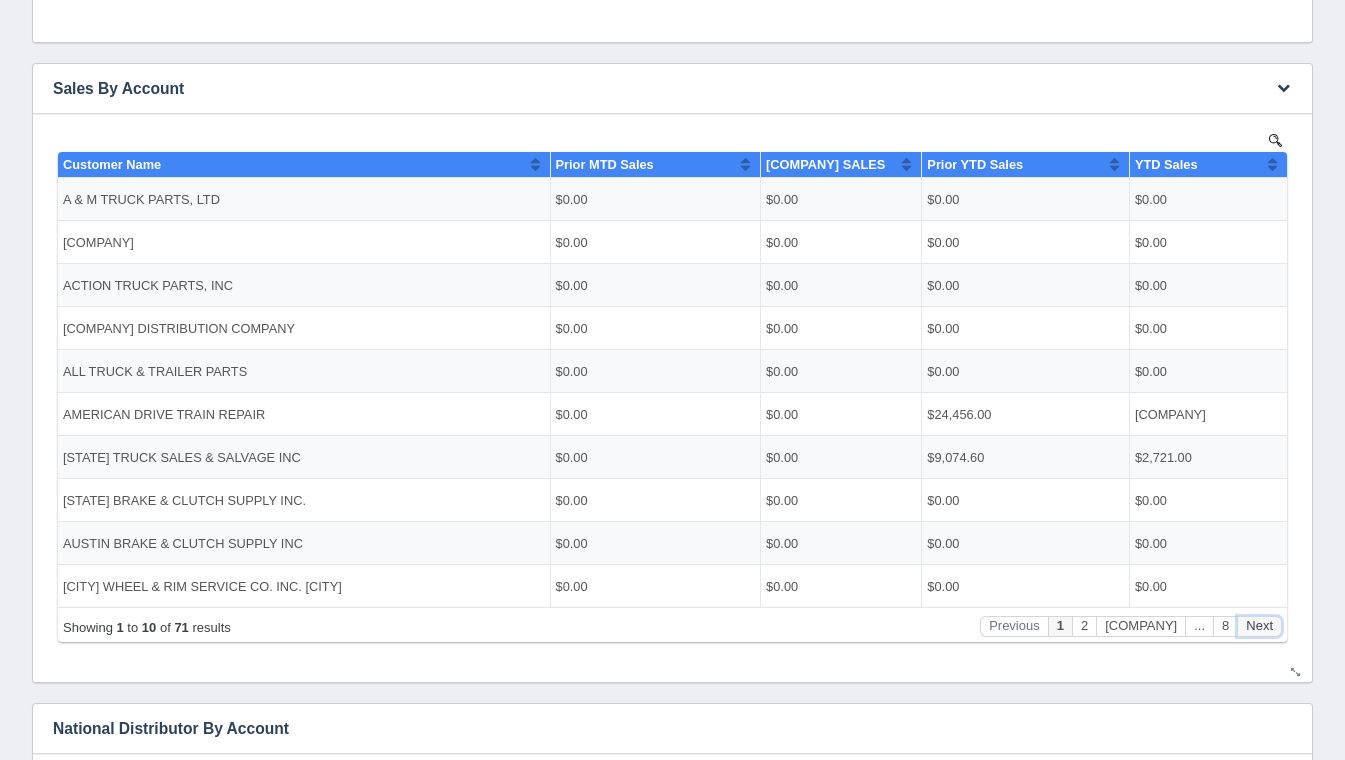click on "Next" at bounding box center [1259, 625] 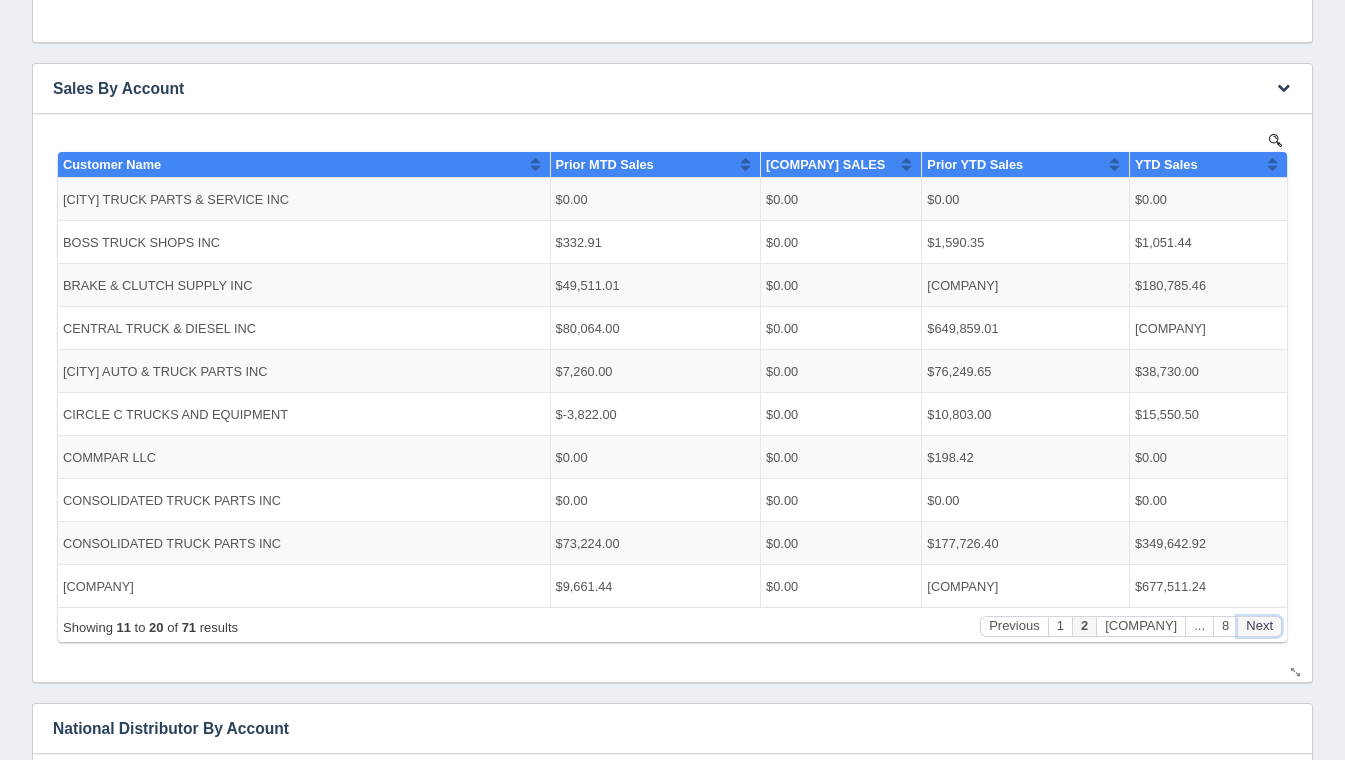click on "Next" at bounding box center (1259, 625) 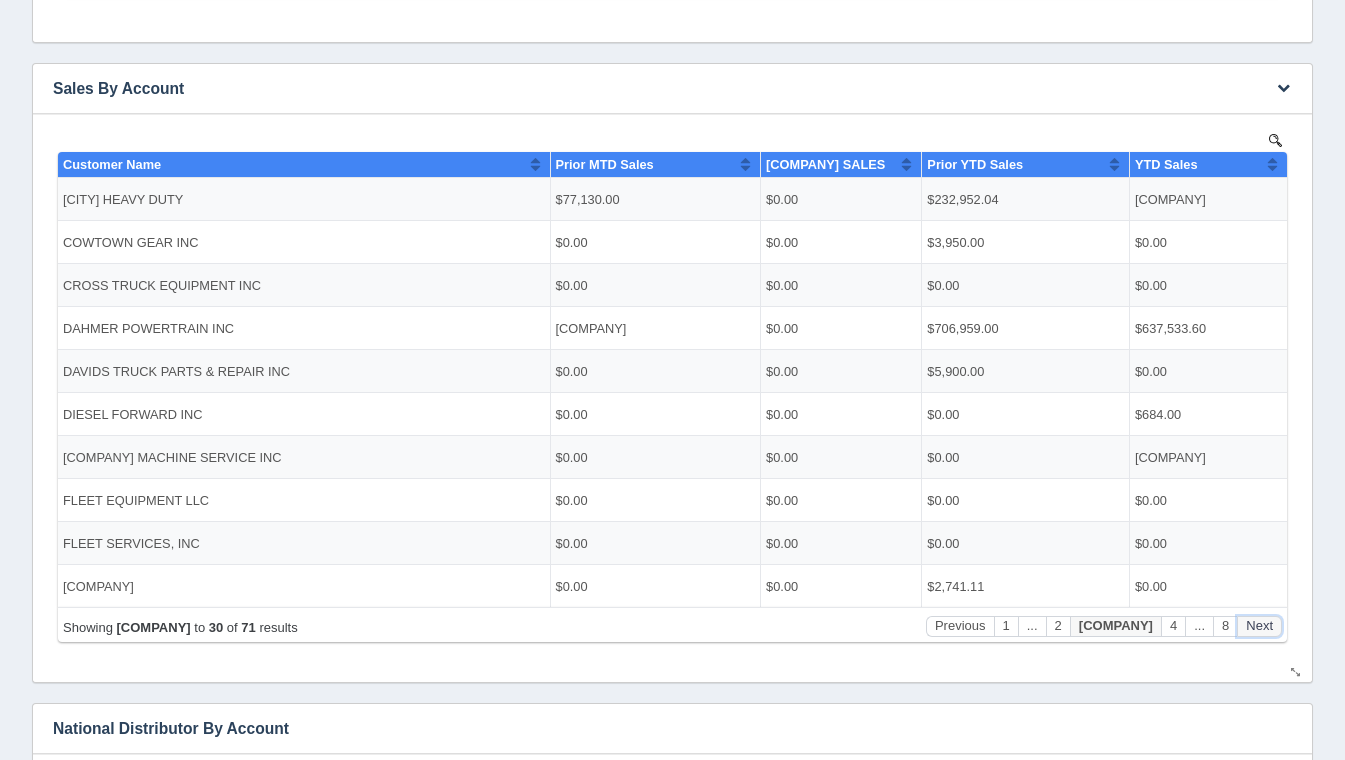 click on "Next" at bounding box center (1259, 625) 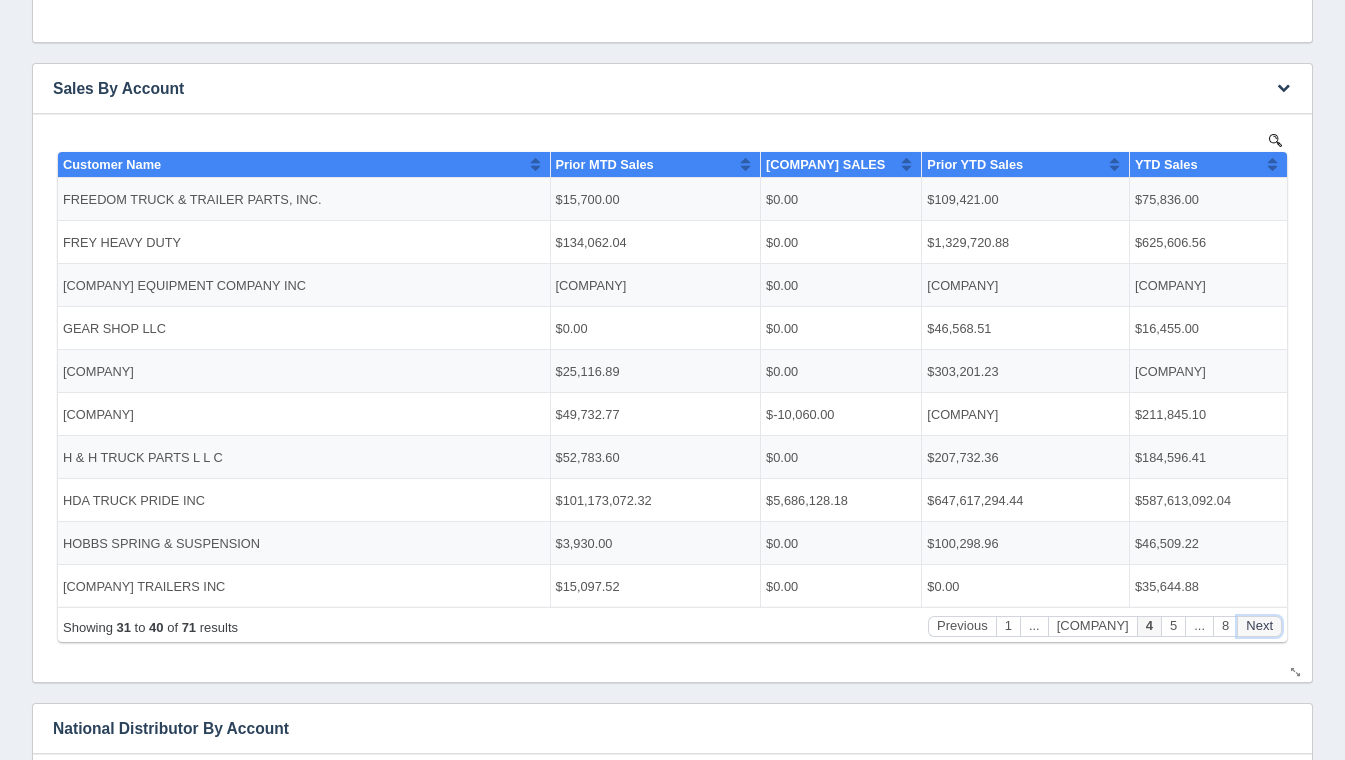 click on "Next" at bounding box center (1259, 625) 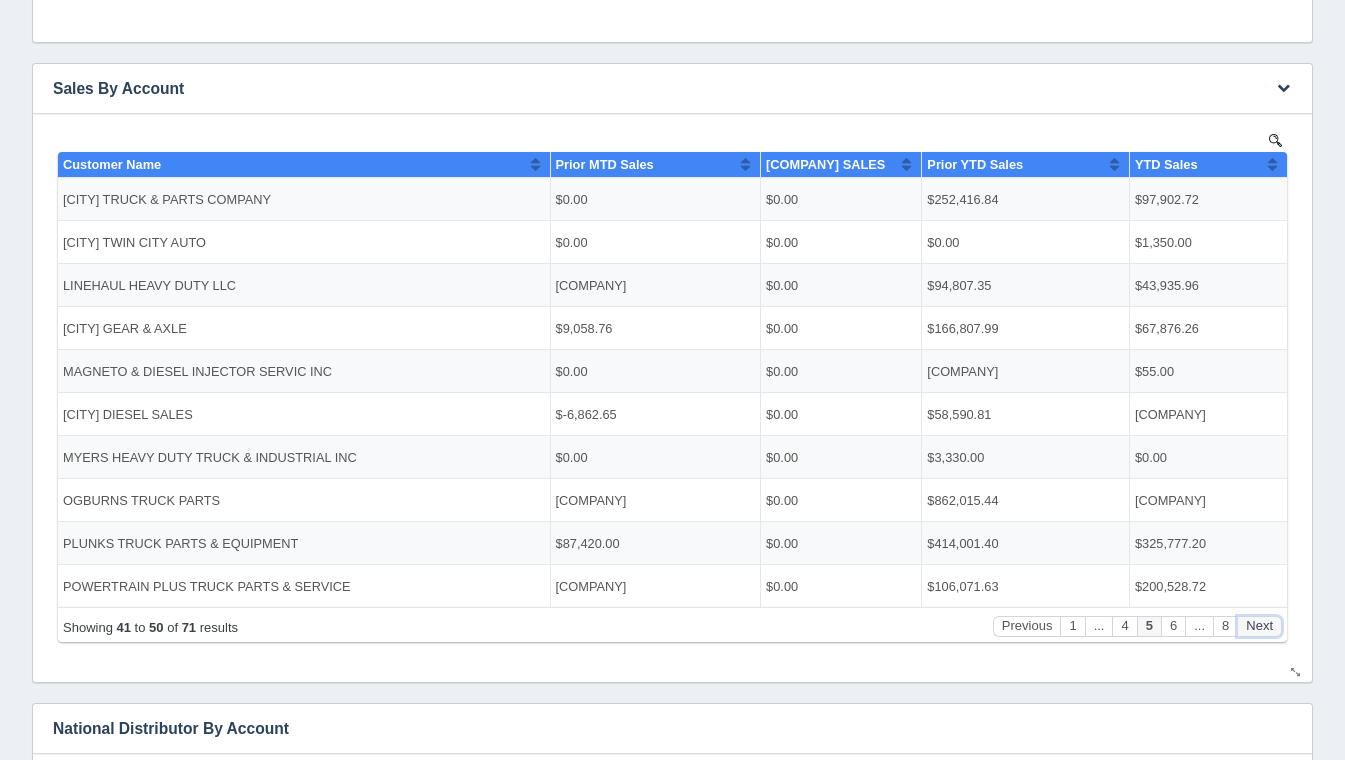 click on "Next" at bounding box center (1259, 625) 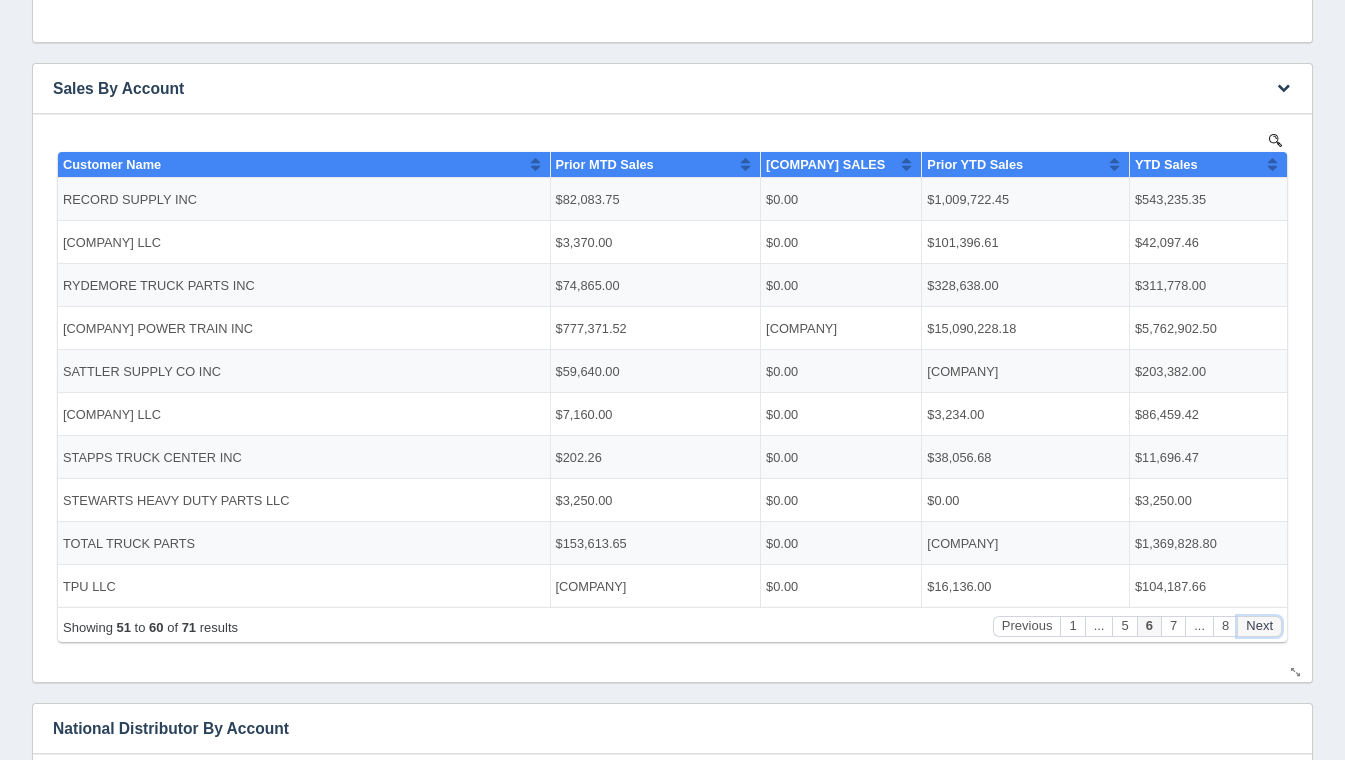 click on "Next" at bounding box center [1259, 625] 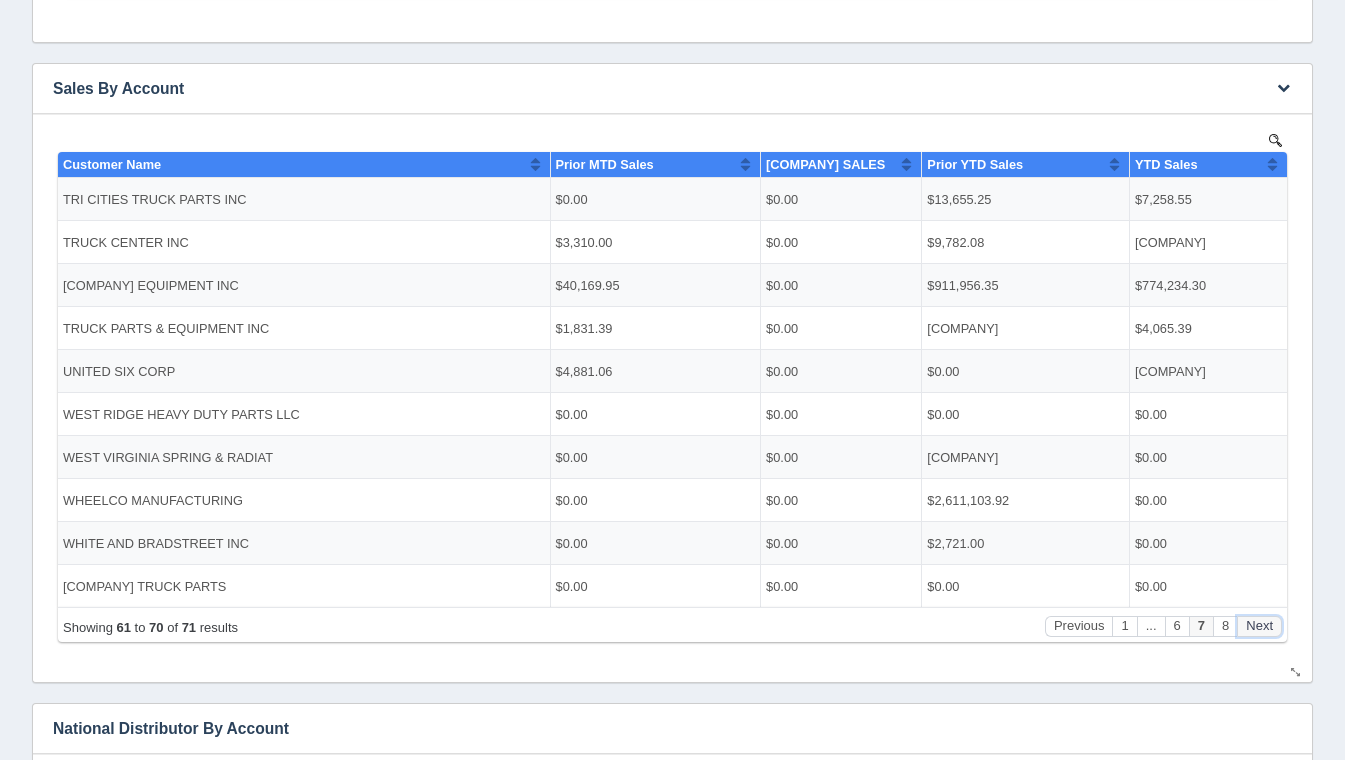 click on "Next" at bounding box center [1259, 625] 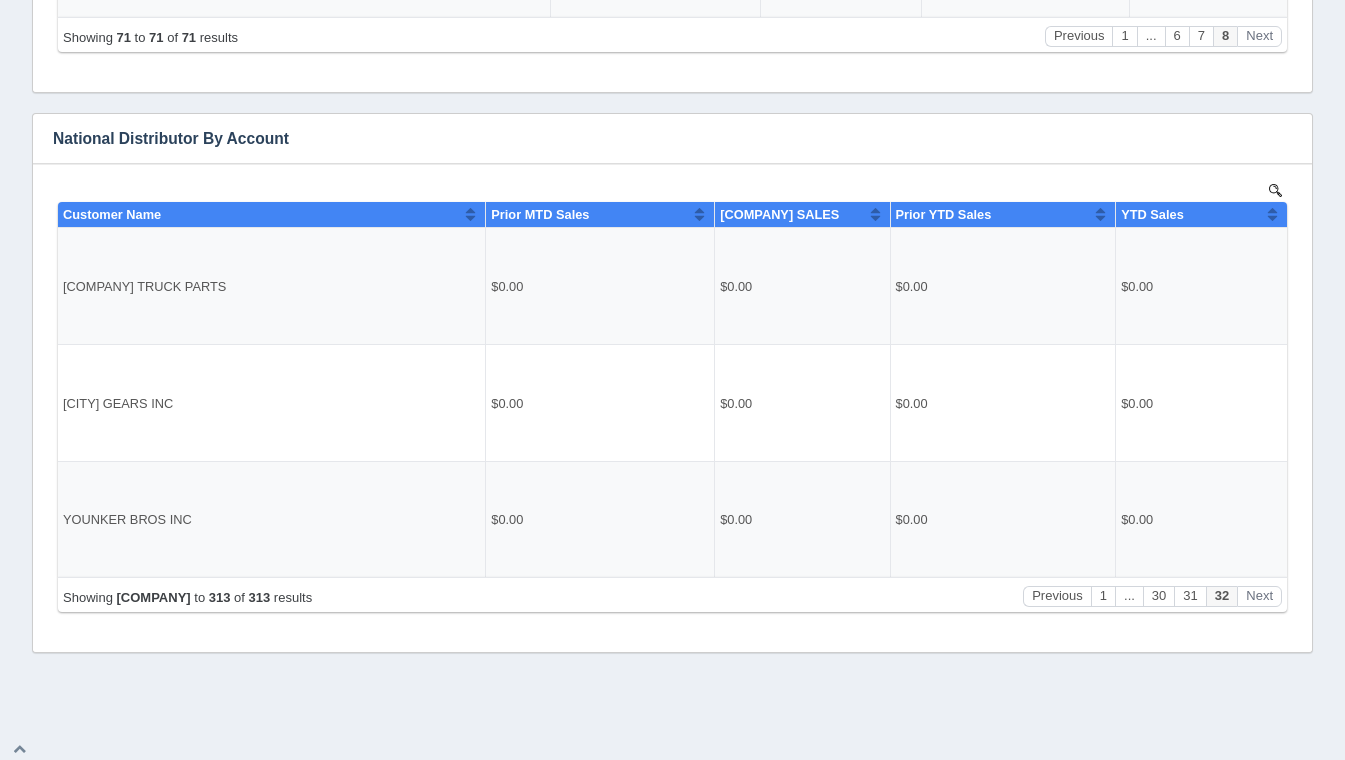 scroll, scrollTop: 927, scrollLeft: 0, axis: vertical 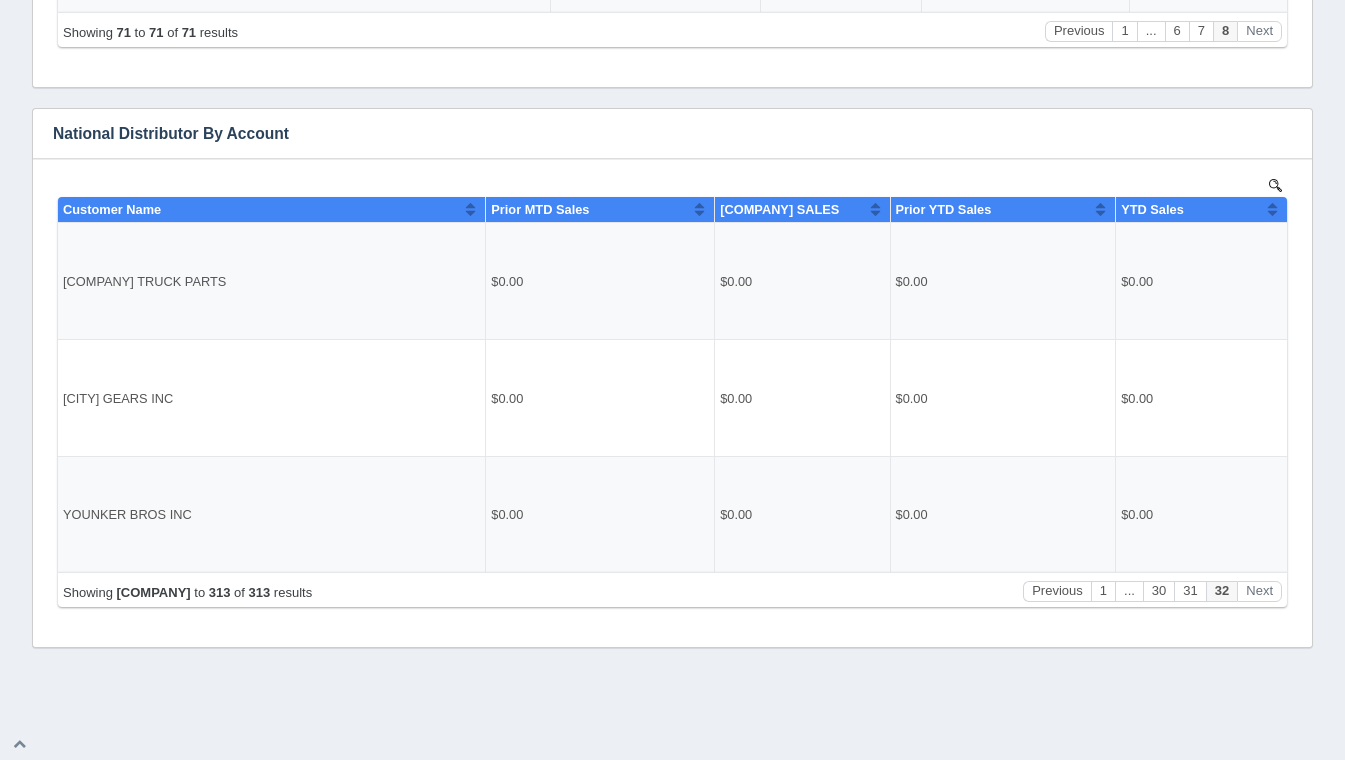 drag, startPoint x: 1087, startPoint y: 851, endPoint x: 1163, endPoint y: 536, distance: 324.03857 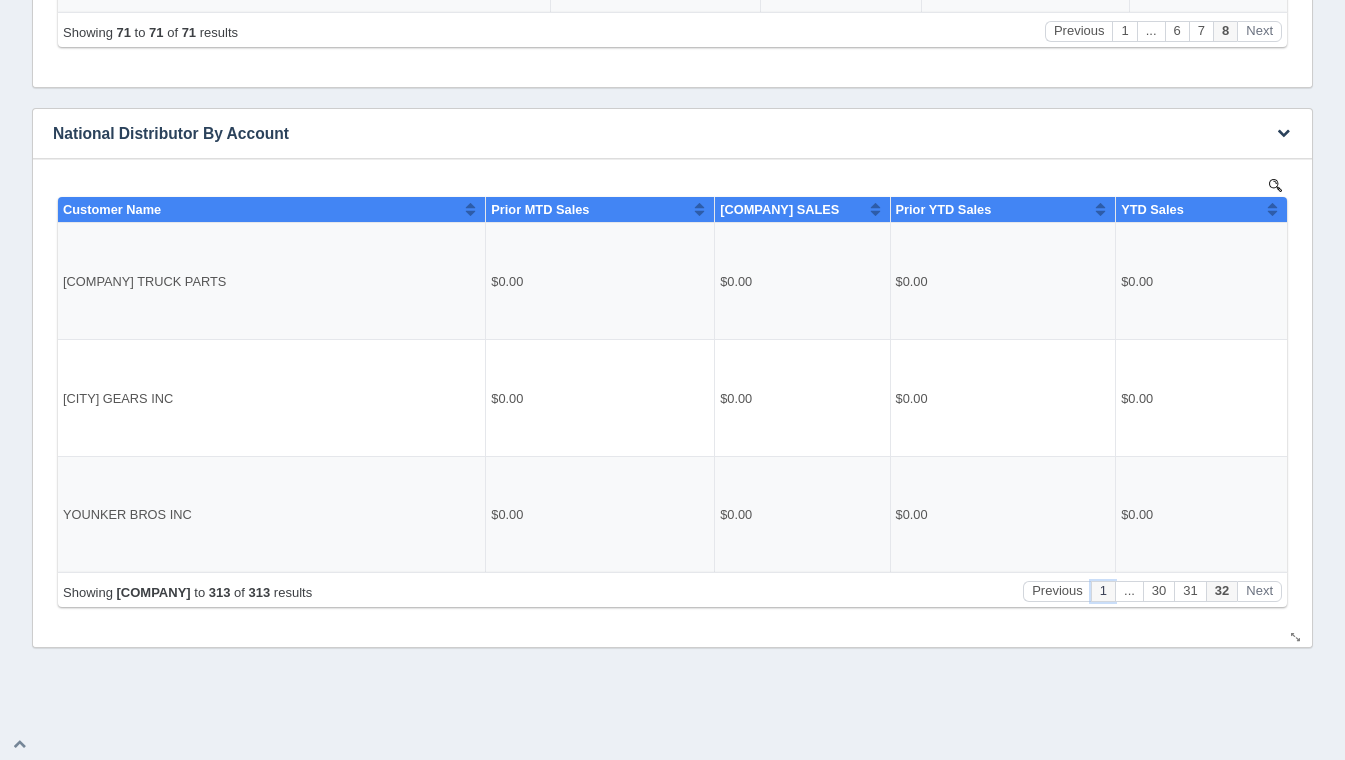 click on "1" at bounding box center [1103, 590] 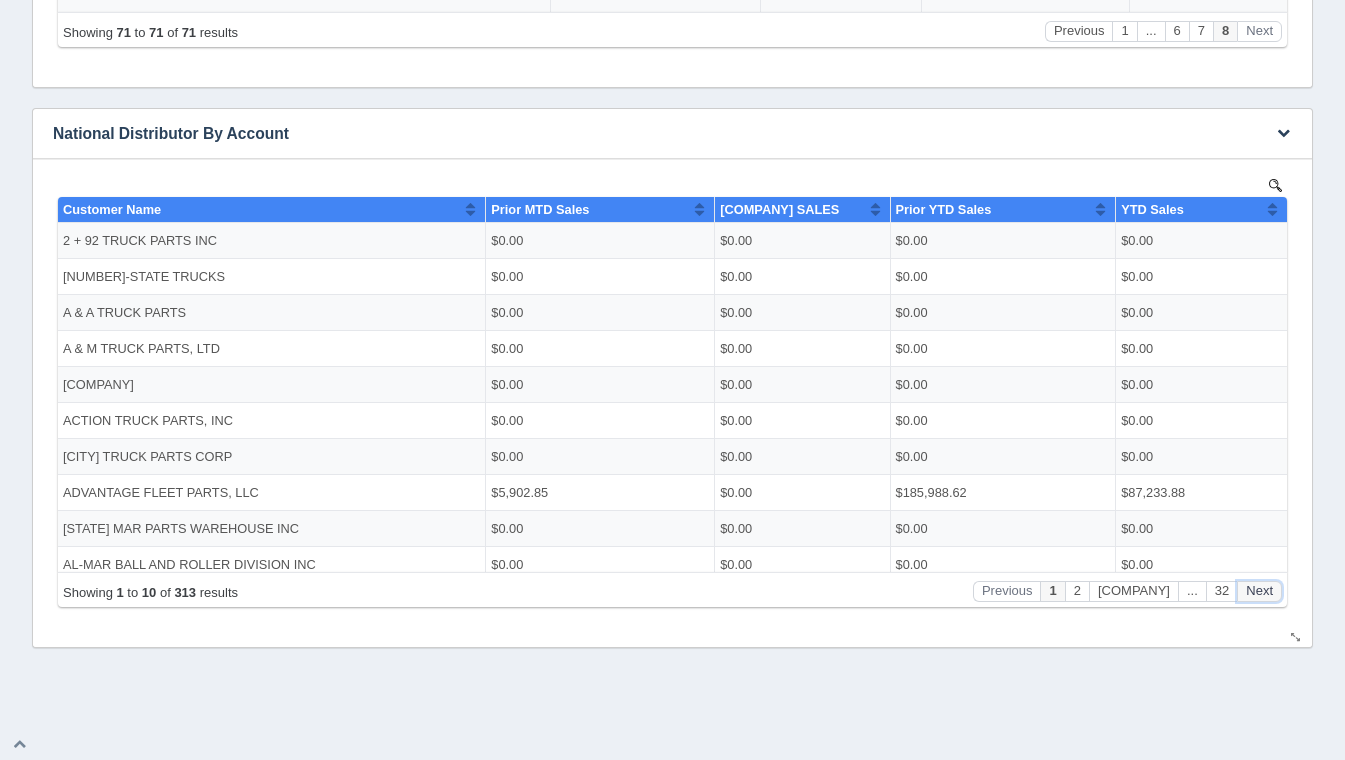 click on "Next" at bounding box center [1259, 590] 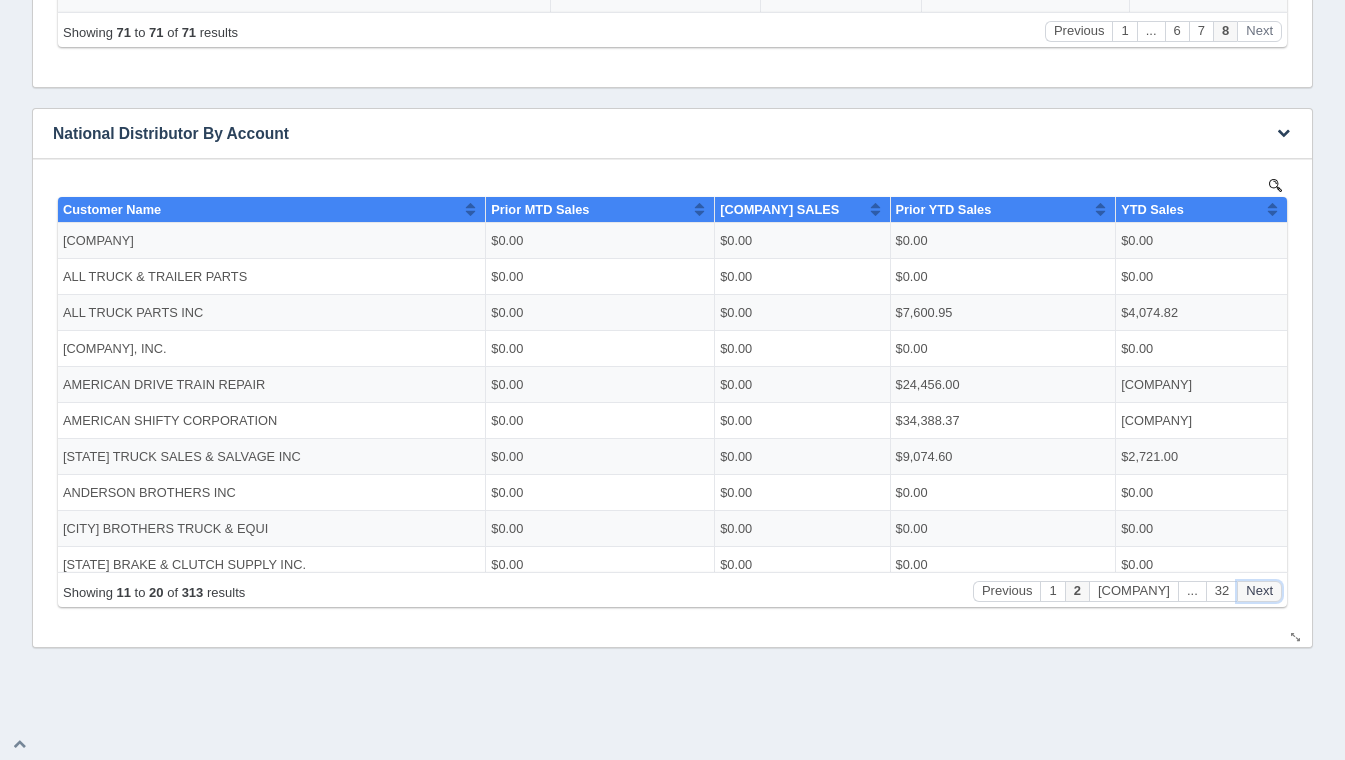 click on "Next" at bounding box center [1259, 590] 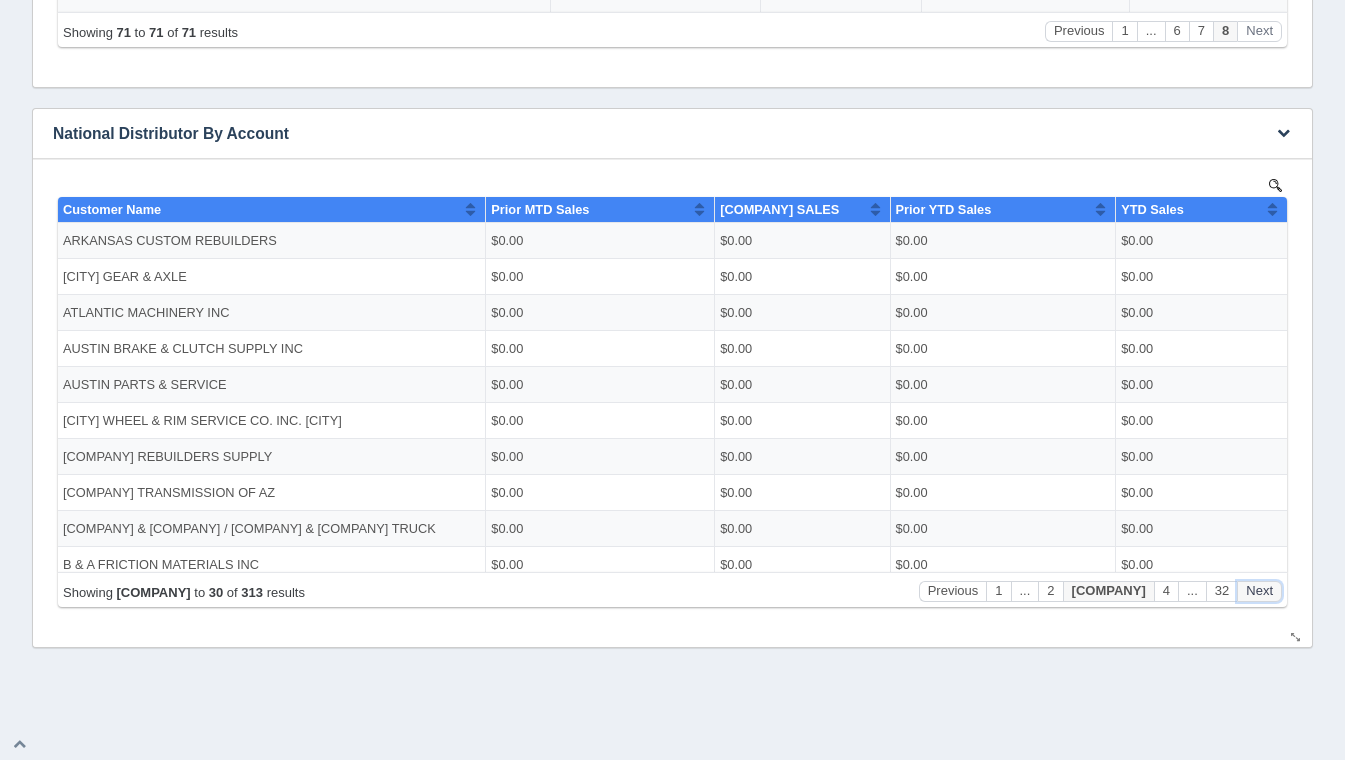 click on "Next" at bounding box center (1259, 590) 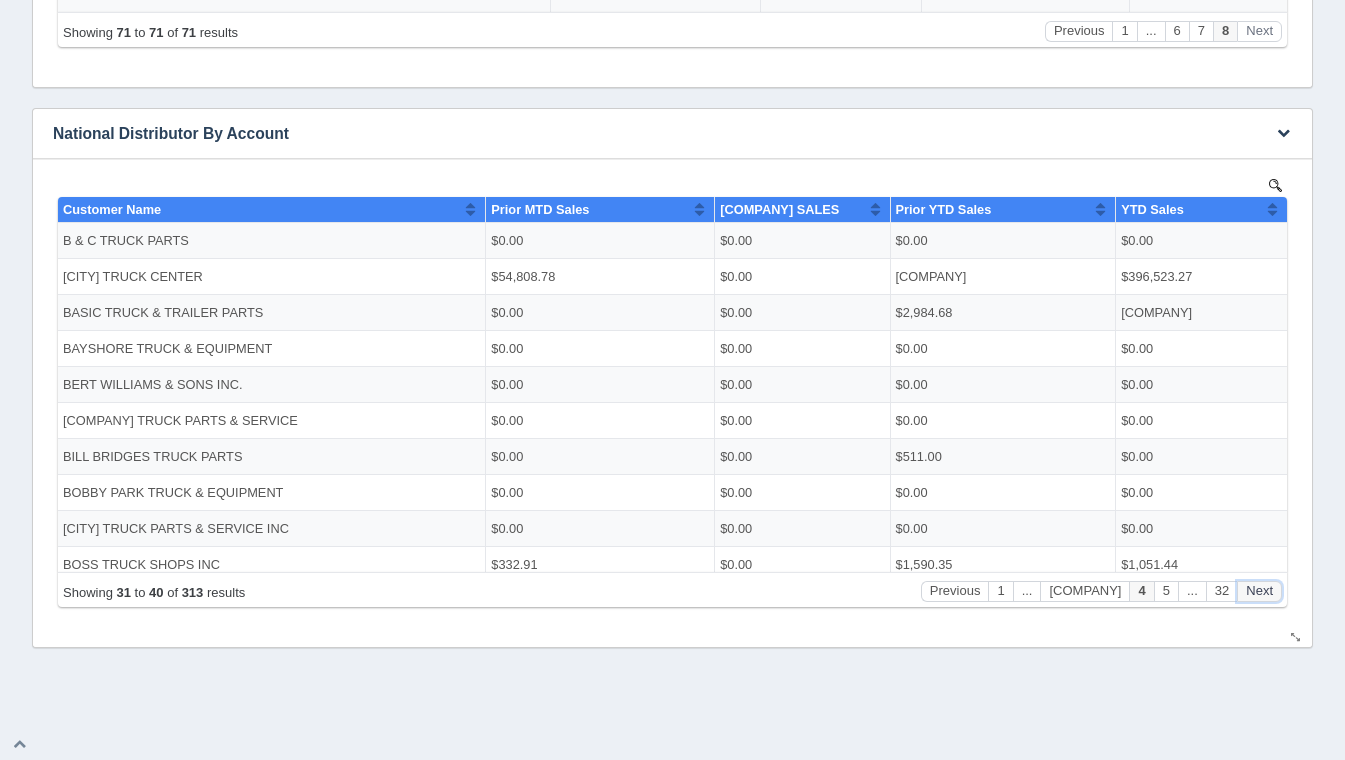 click on "Next" at bounding box center [1259, 590] 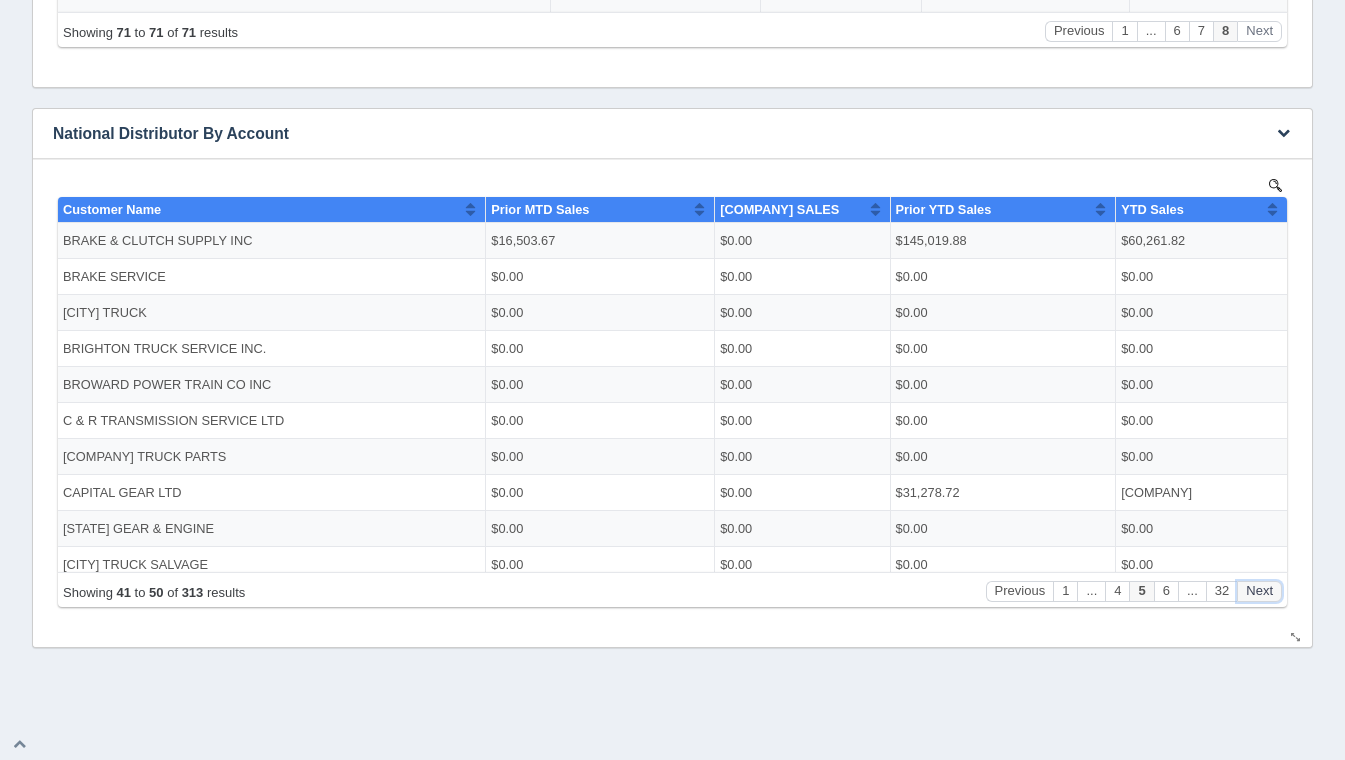 click on "Next" at bounding box center (1259, 590) 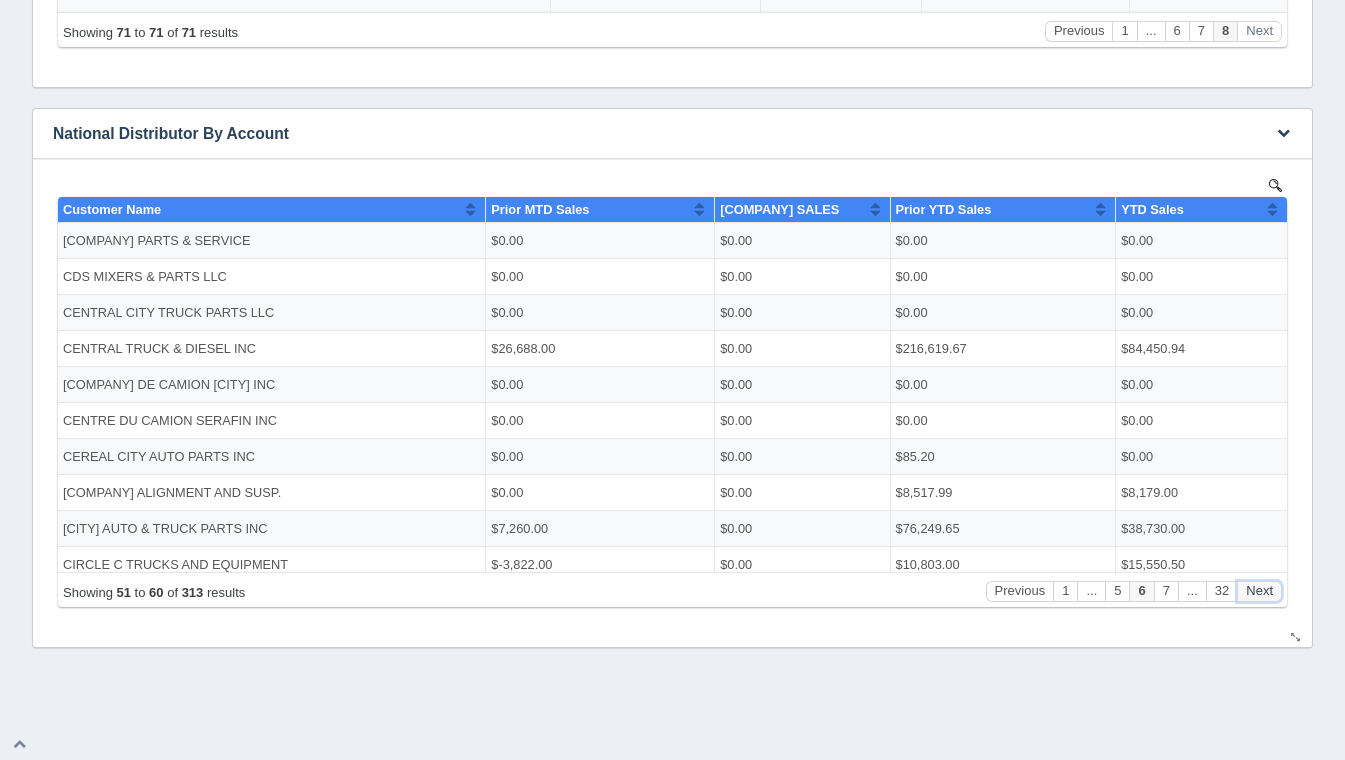 click on "Next" at bounding box center (1259, 590) 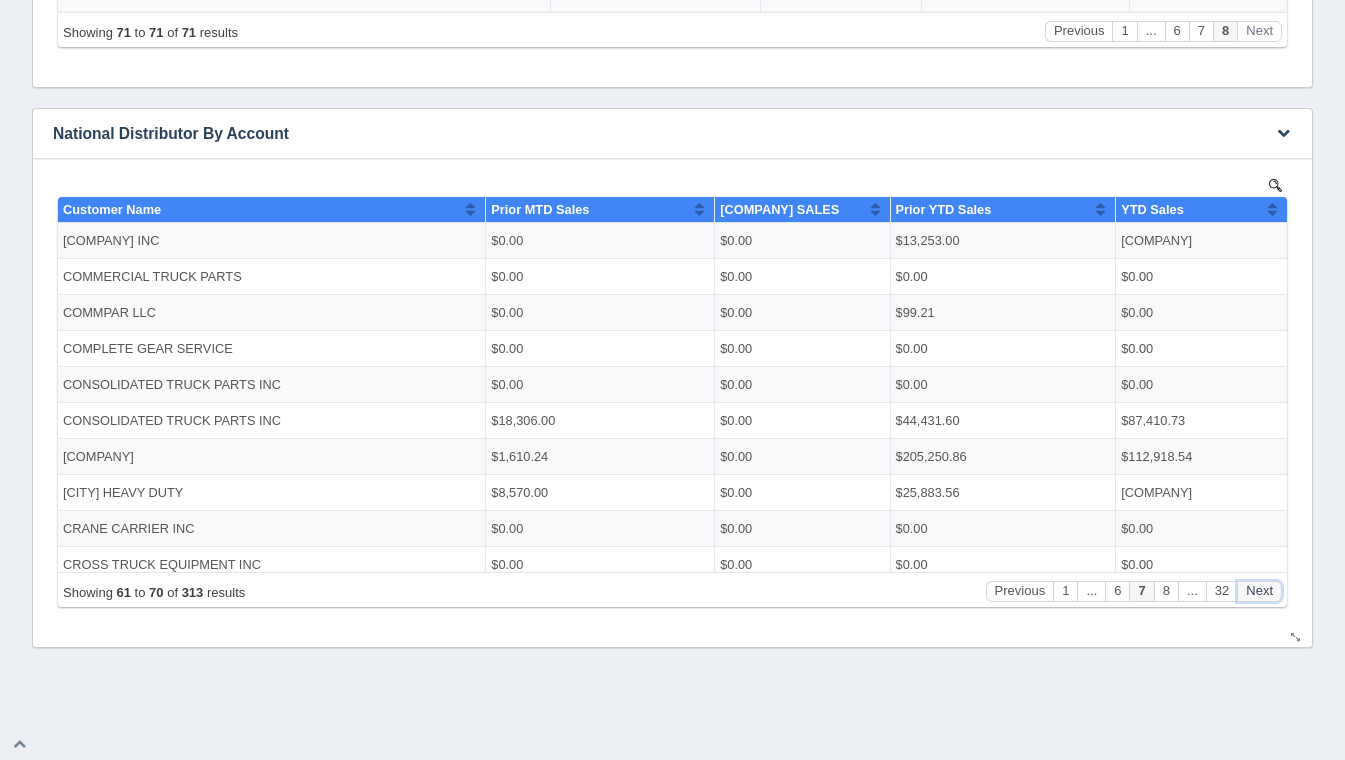 click on "Next" at bounding box center [1259, 590] 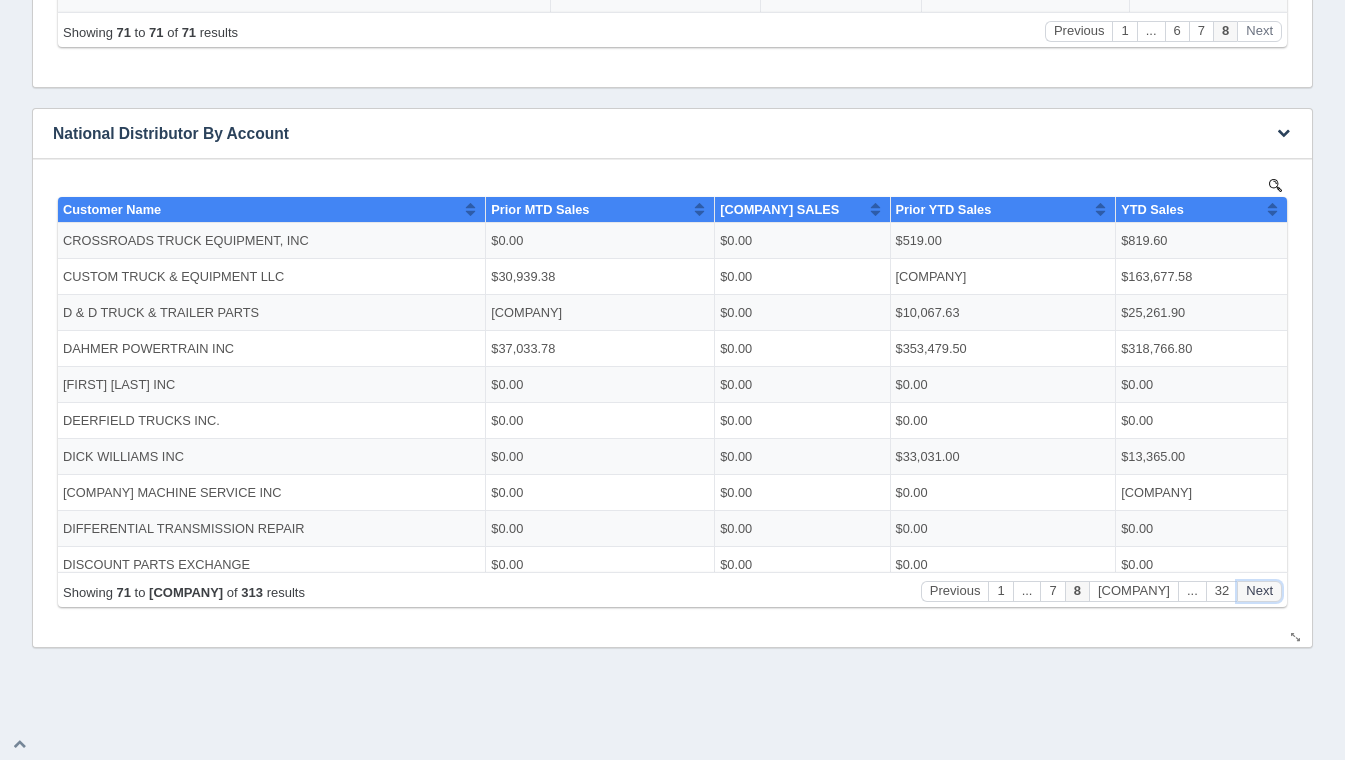 click on "Next" at bounding box center (1259, 590) 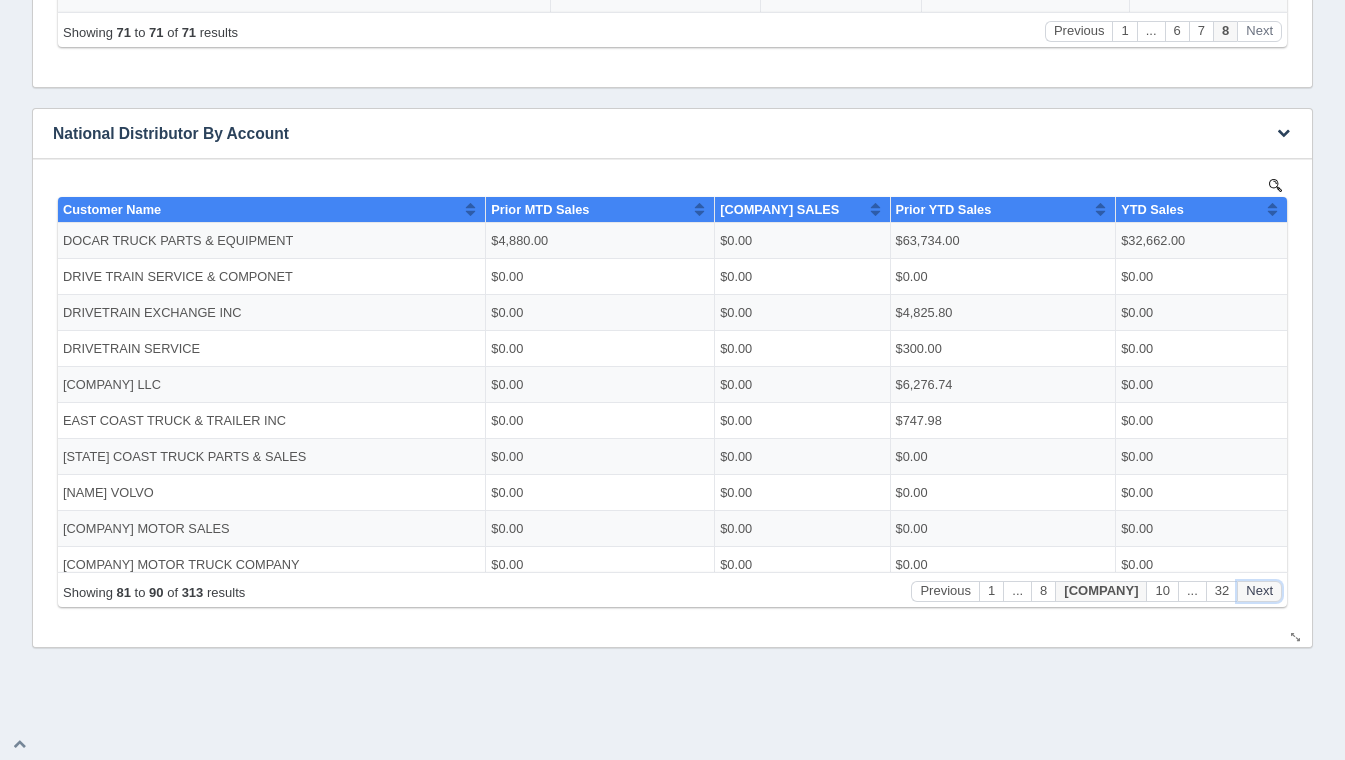 click on "Next" at bounding box center (1259, 590) 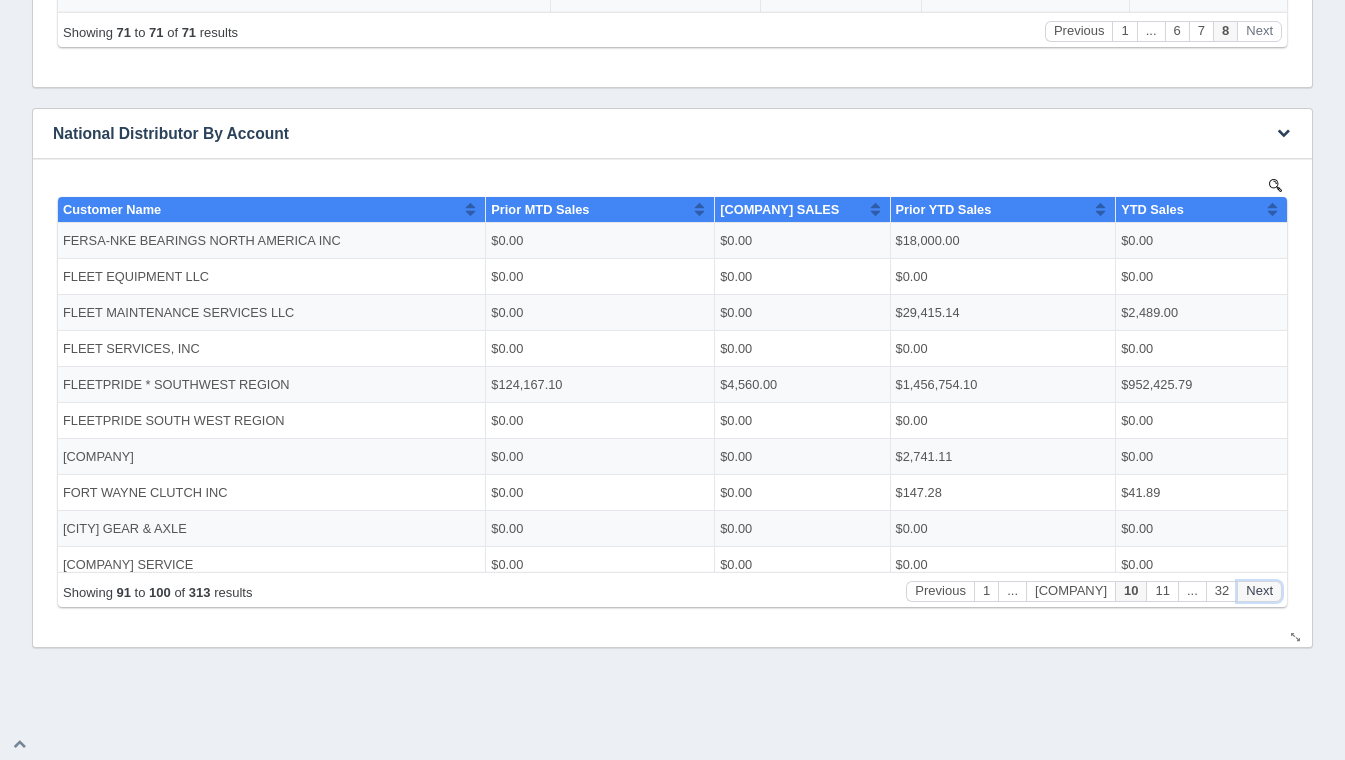 click on "Next" at bounding box center (1259, 590) 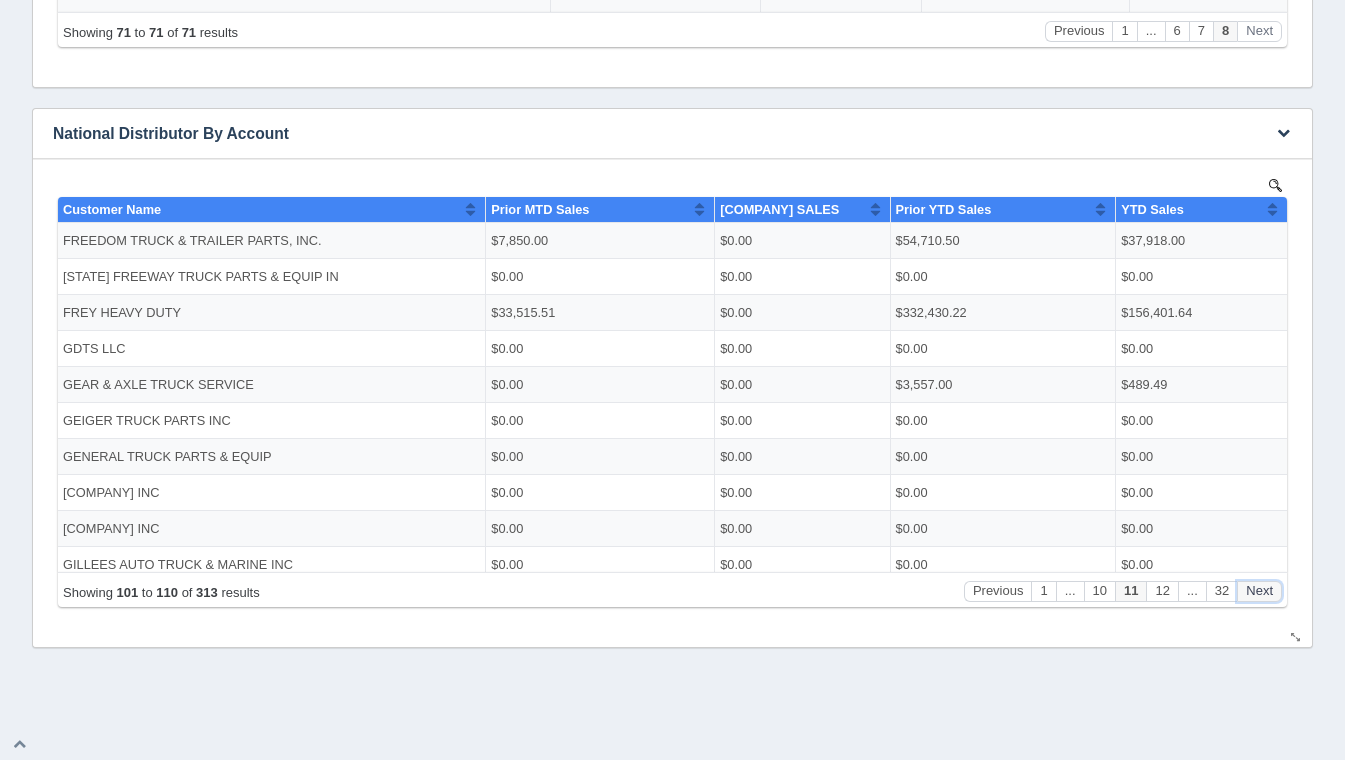 click on "Next" at bounding box center (1259, 590) 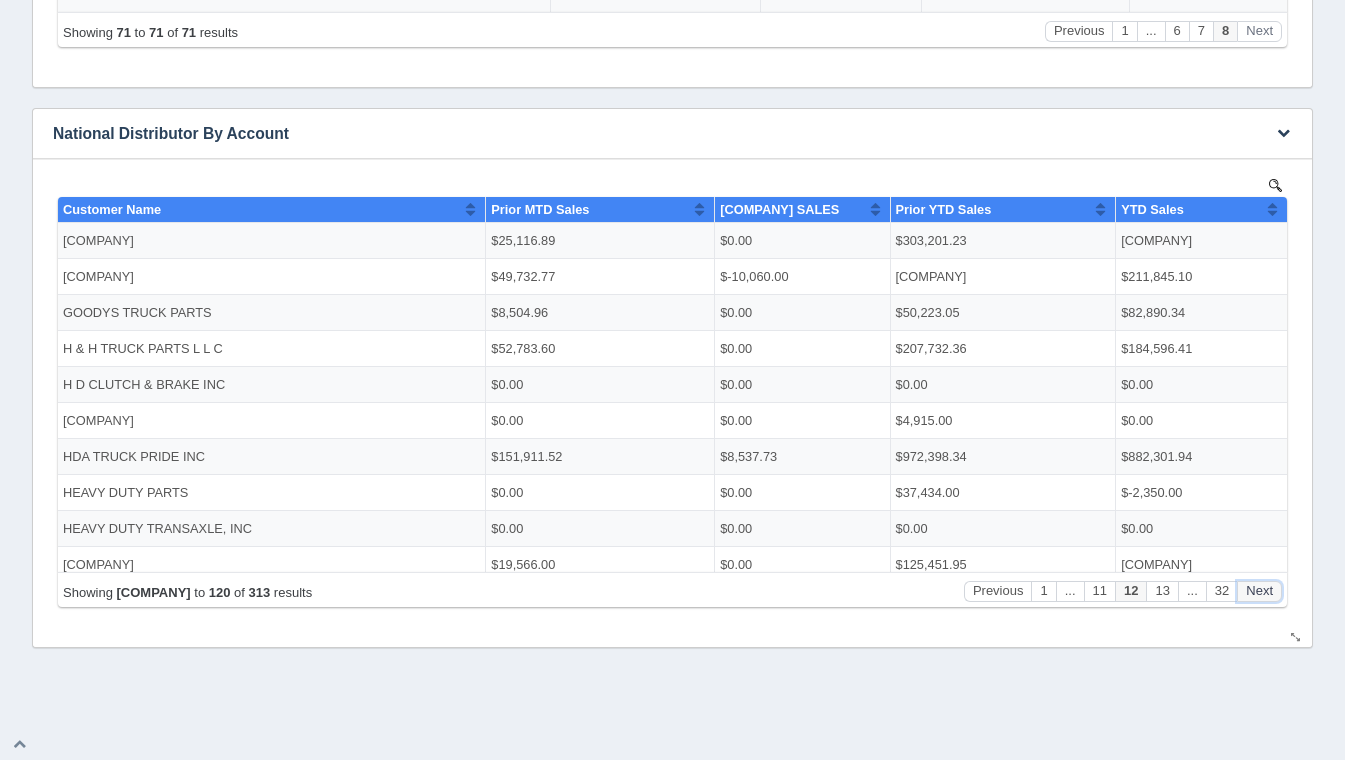 click on "Next" at bounding box center [1259, 590] 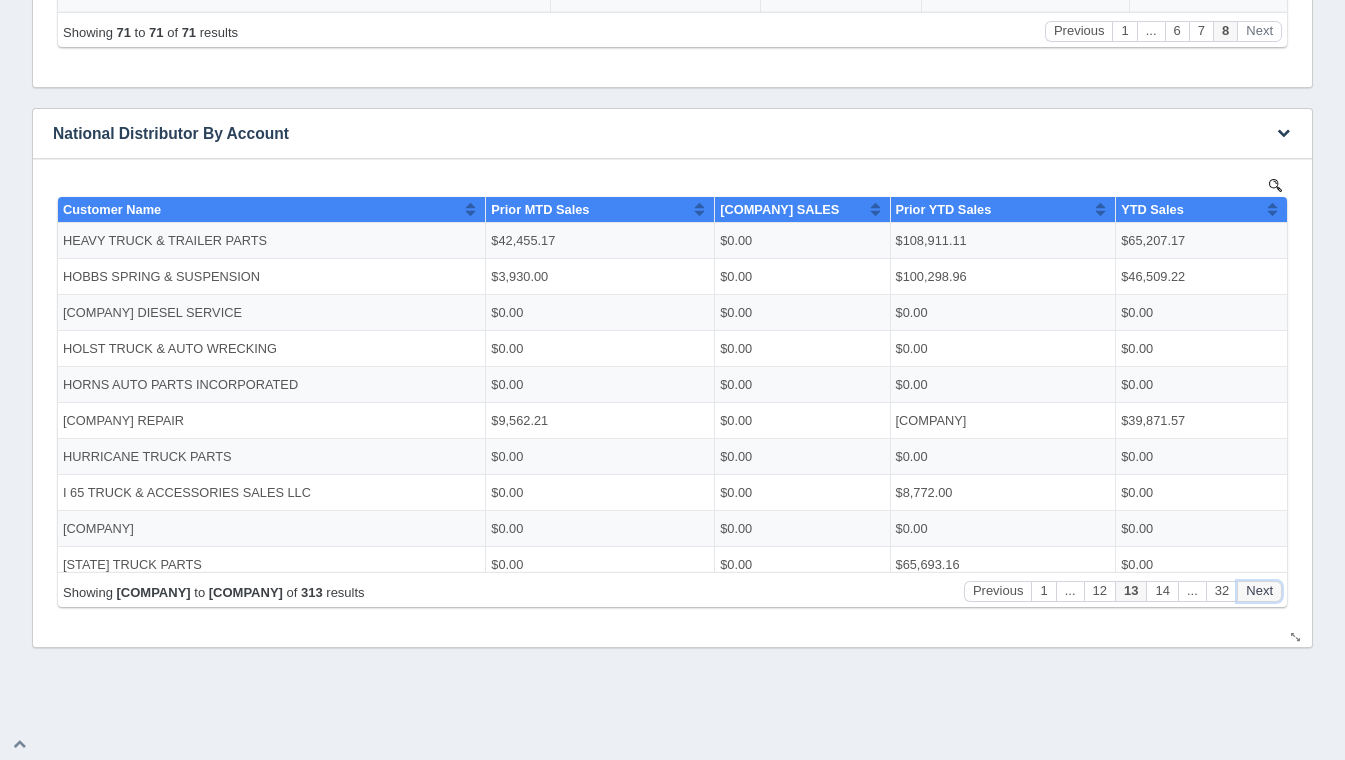 click on "Next" at bounding box center (1259, 590) 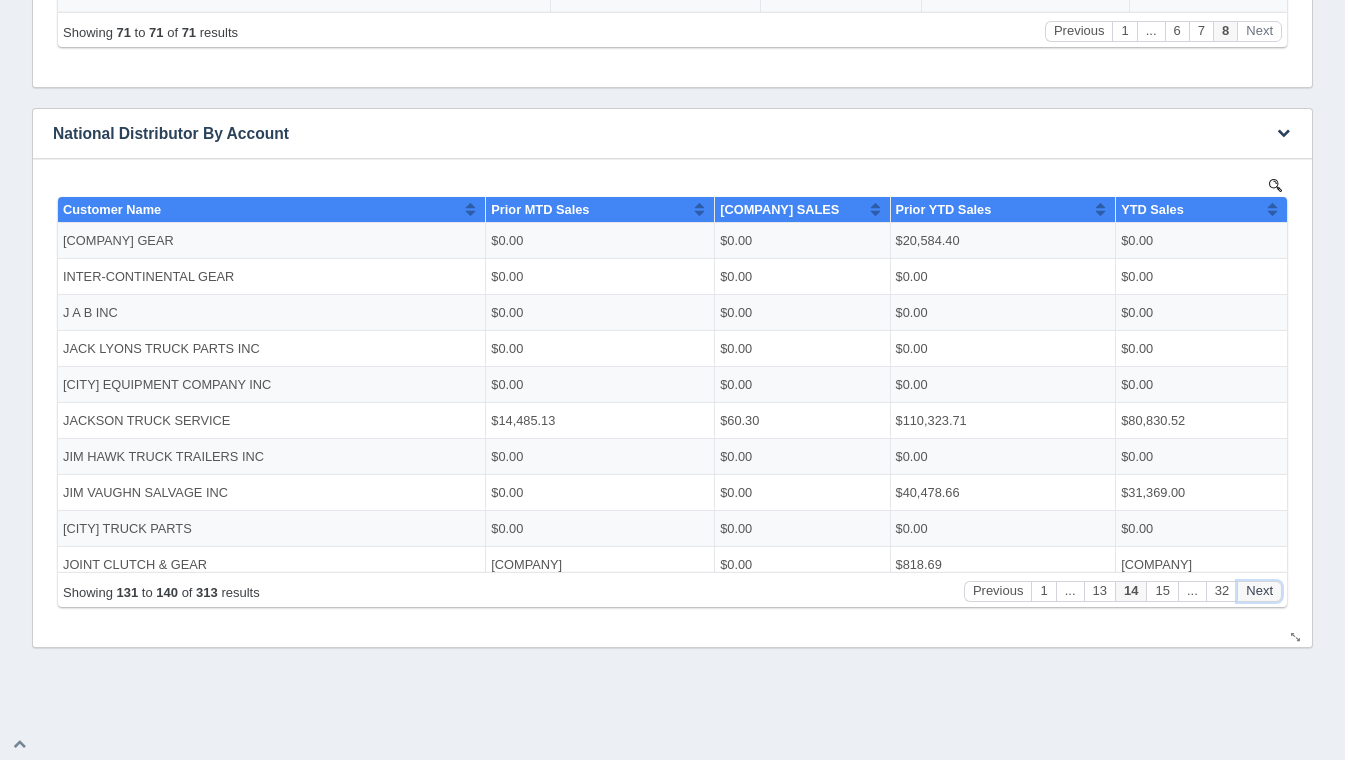 click on "Next" at bounding box center [1259, 590] 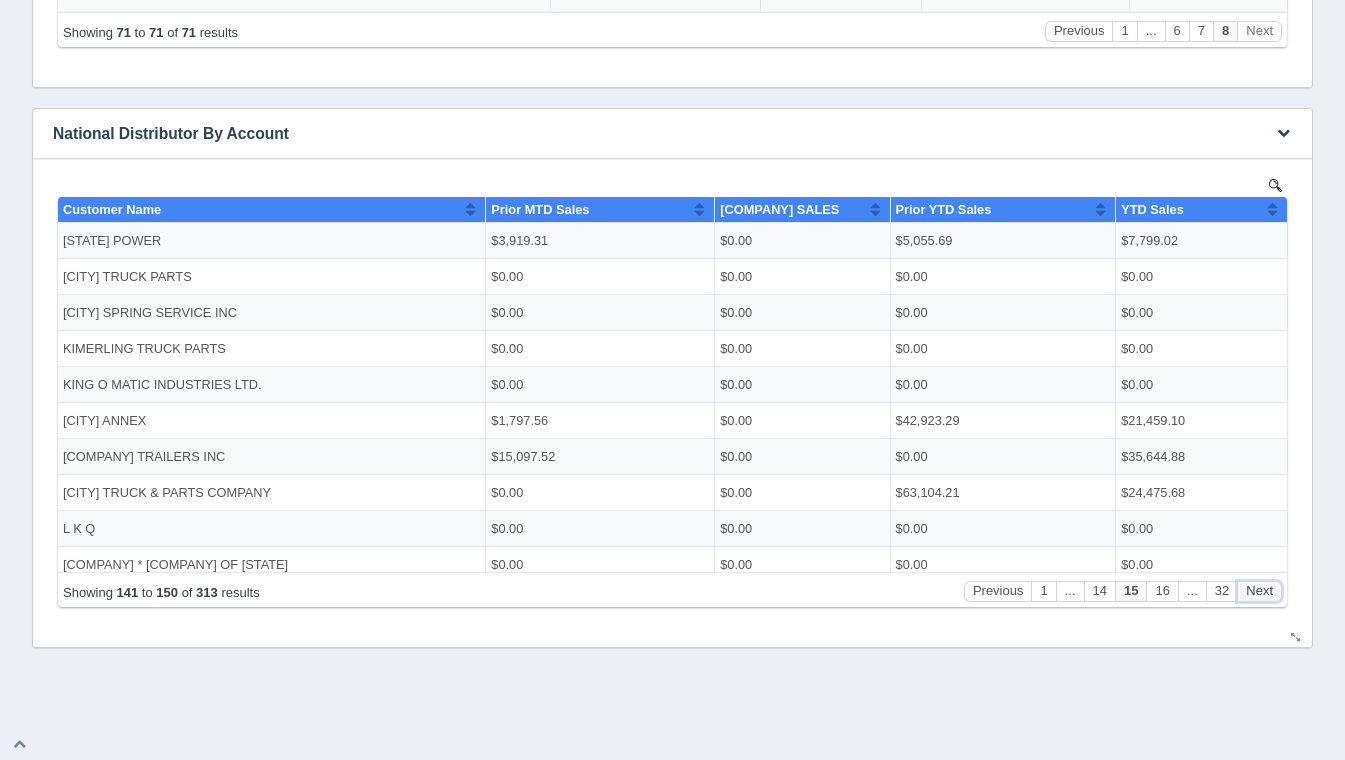 click on "Next" at bounding box center [1259, 590] 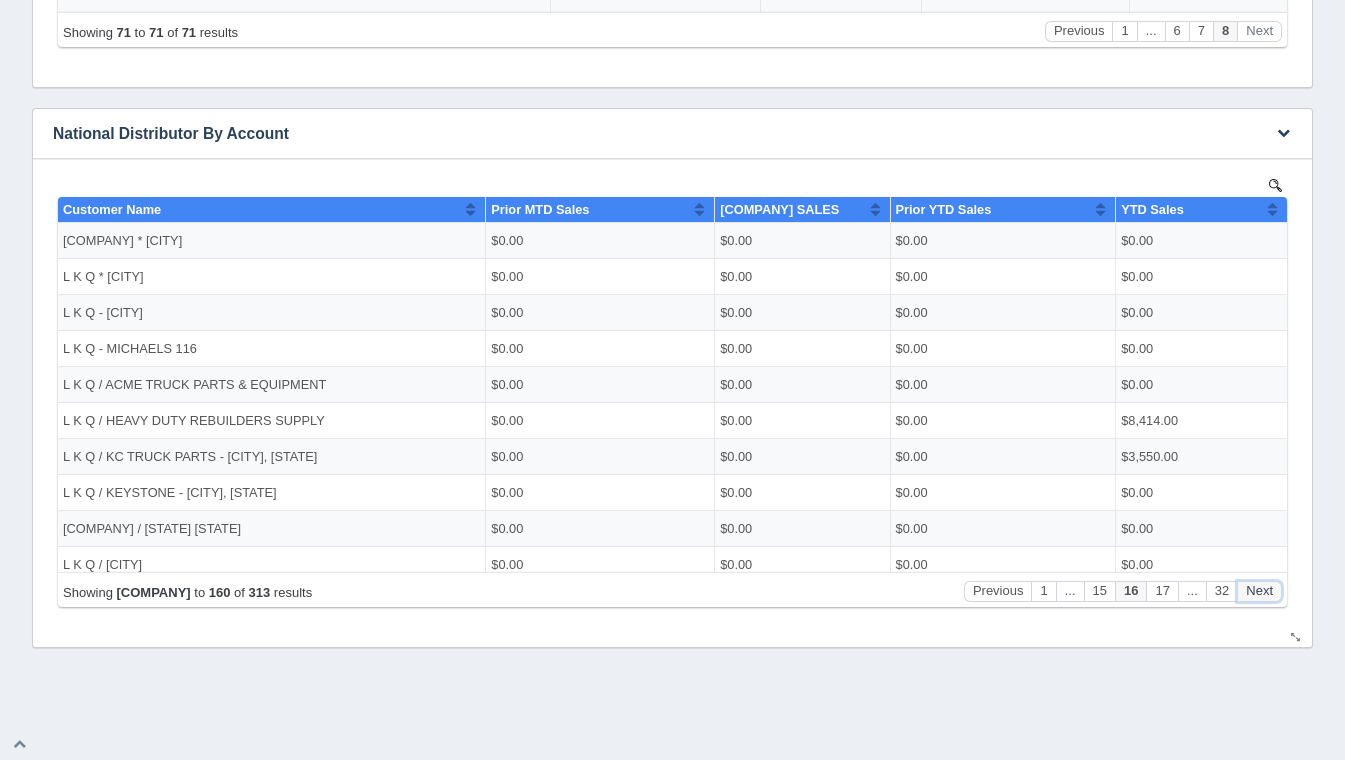 click on "Next" at bounding box center [1259, 590] 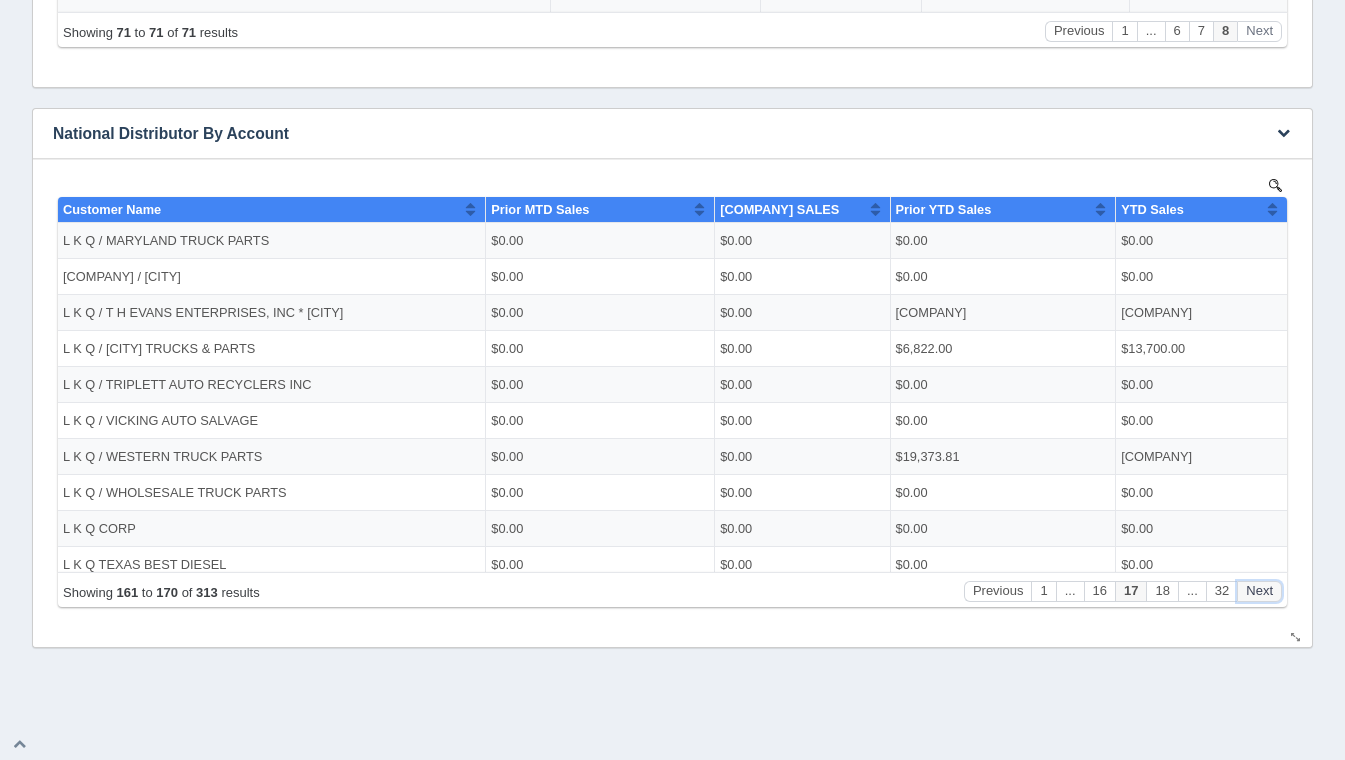 click on "Next" at bounding box center (1259, 590) 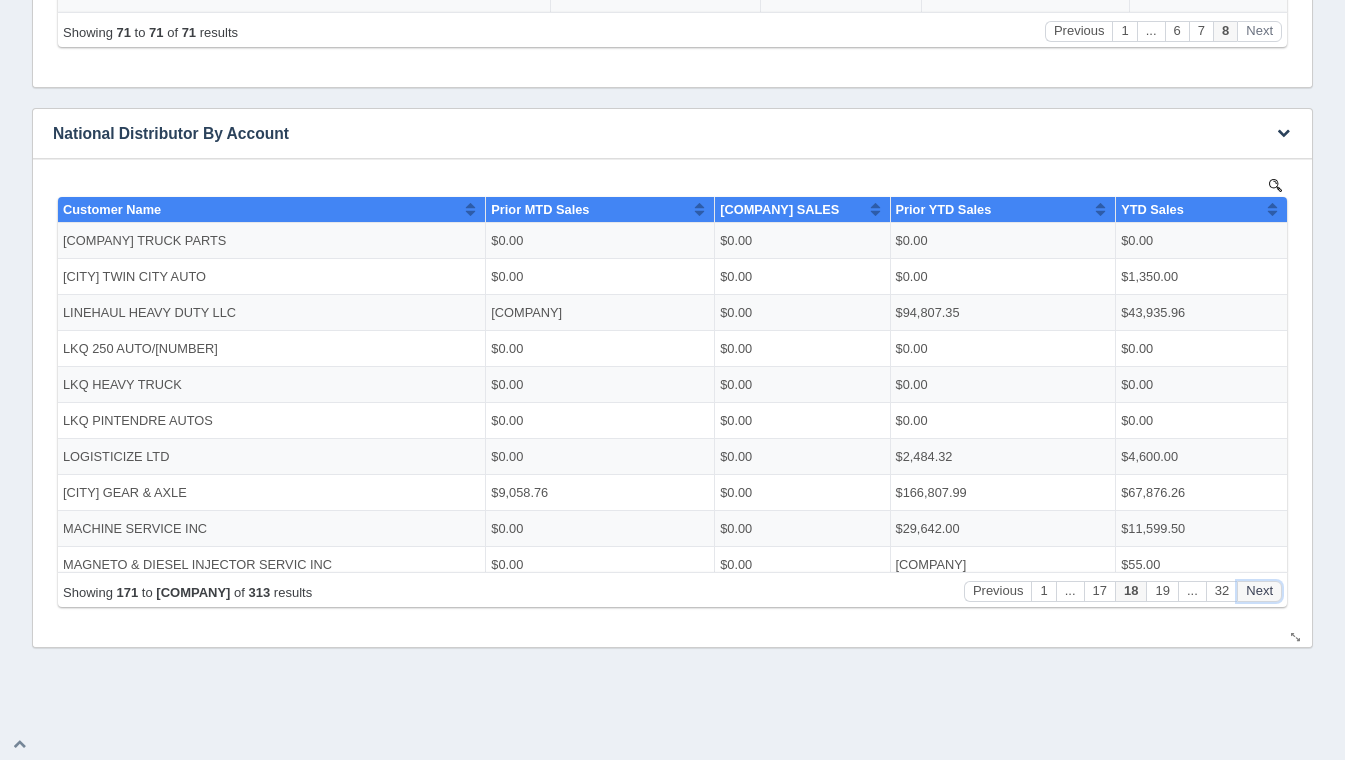 click on "Next" at bounding box center [1259, 590] 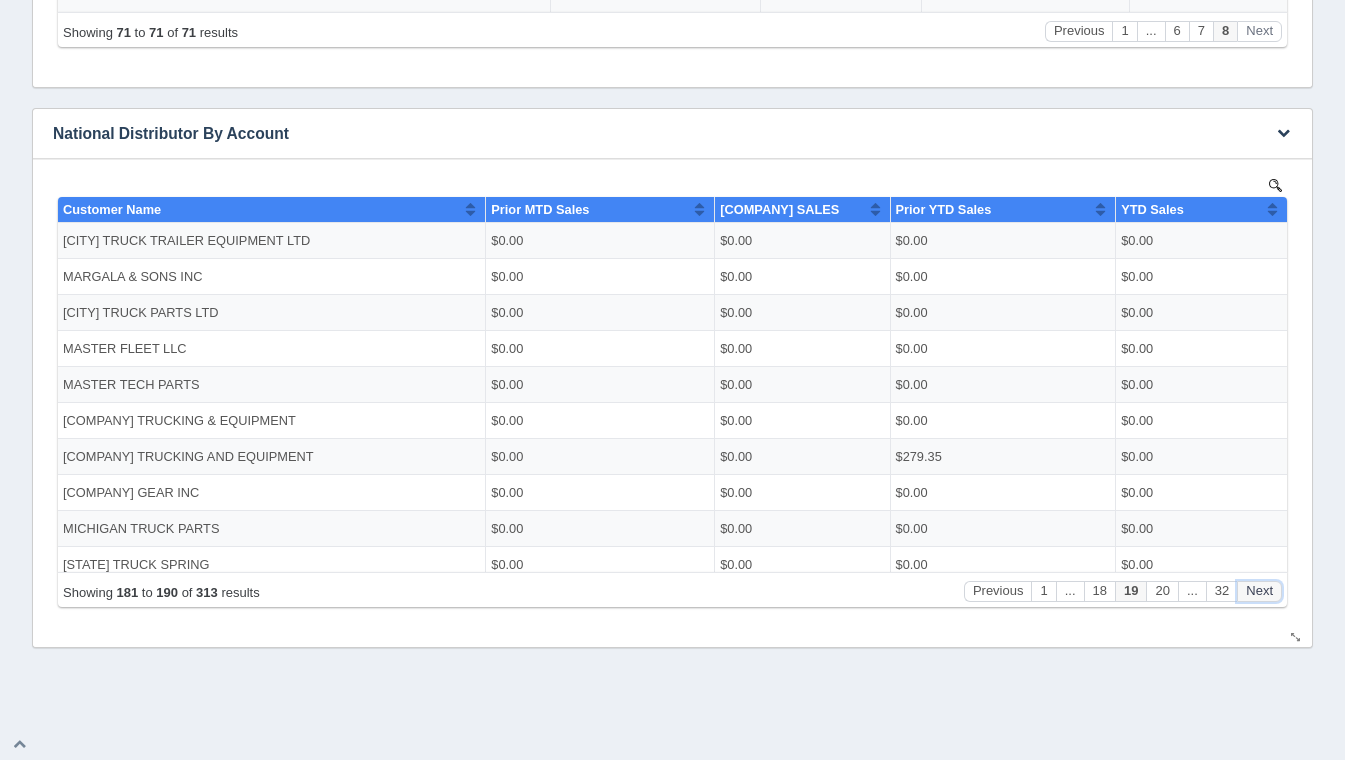 click on "Next" at bounding box center (1259, 590) 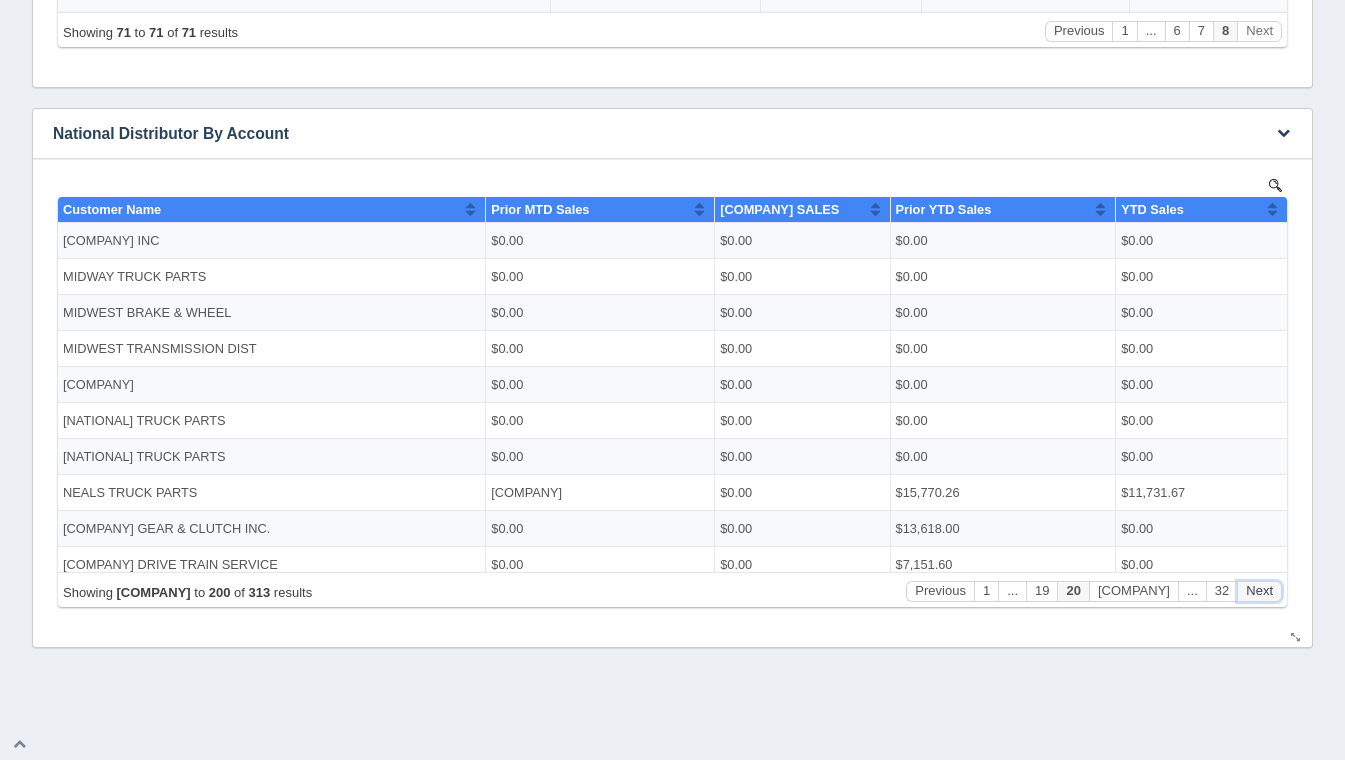 click on "Next" at bounding box center (1259, 590) 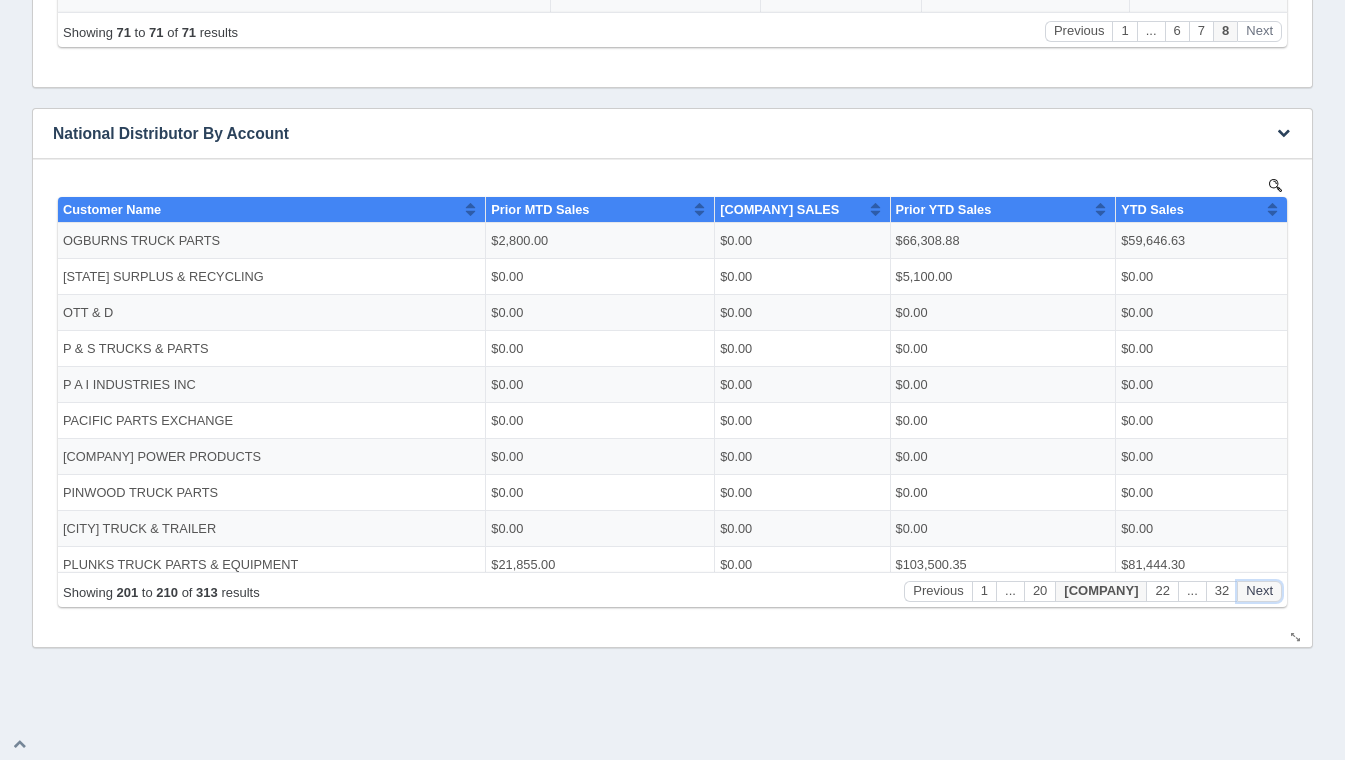 click on "Next" at bounding box center (1259, 590) 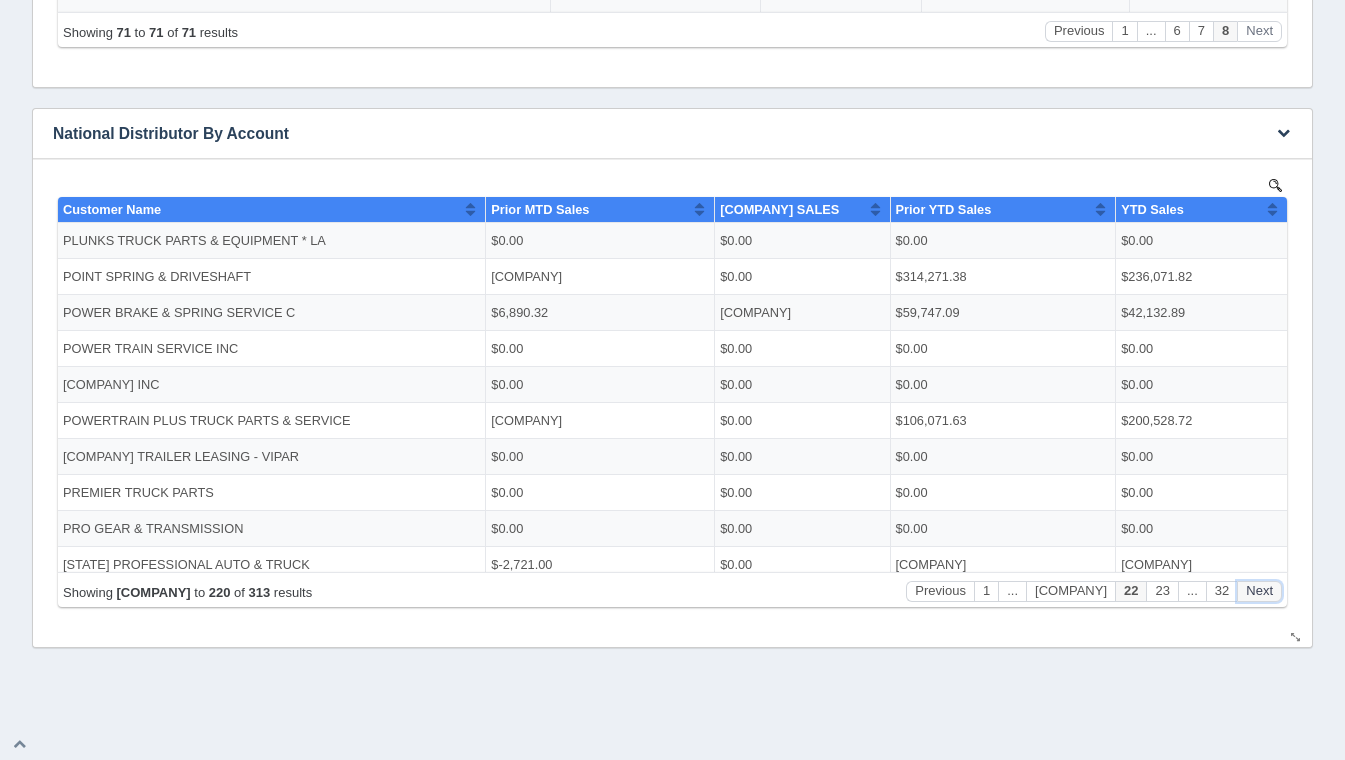 click on "Next" at bounding box center [1259, 590] 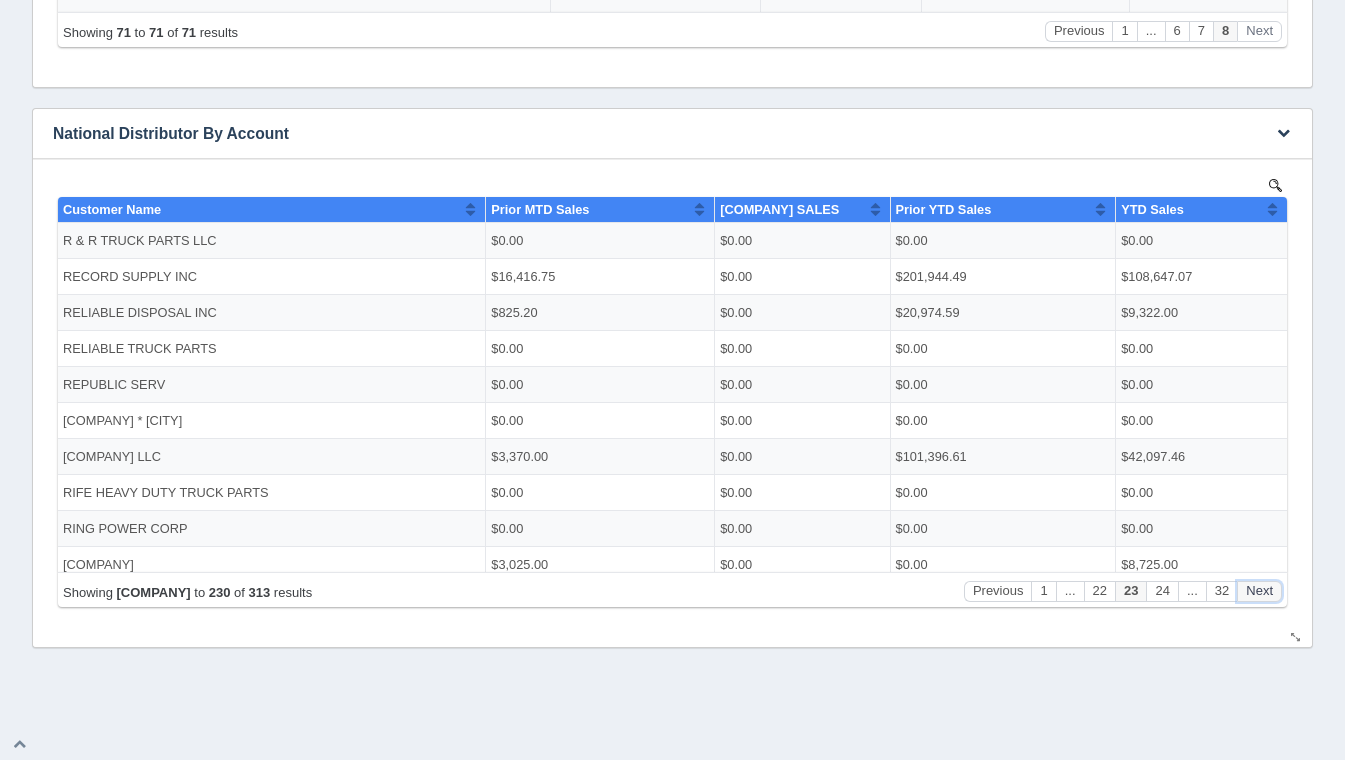 click on "Next" at bounding box center (1259, 590) 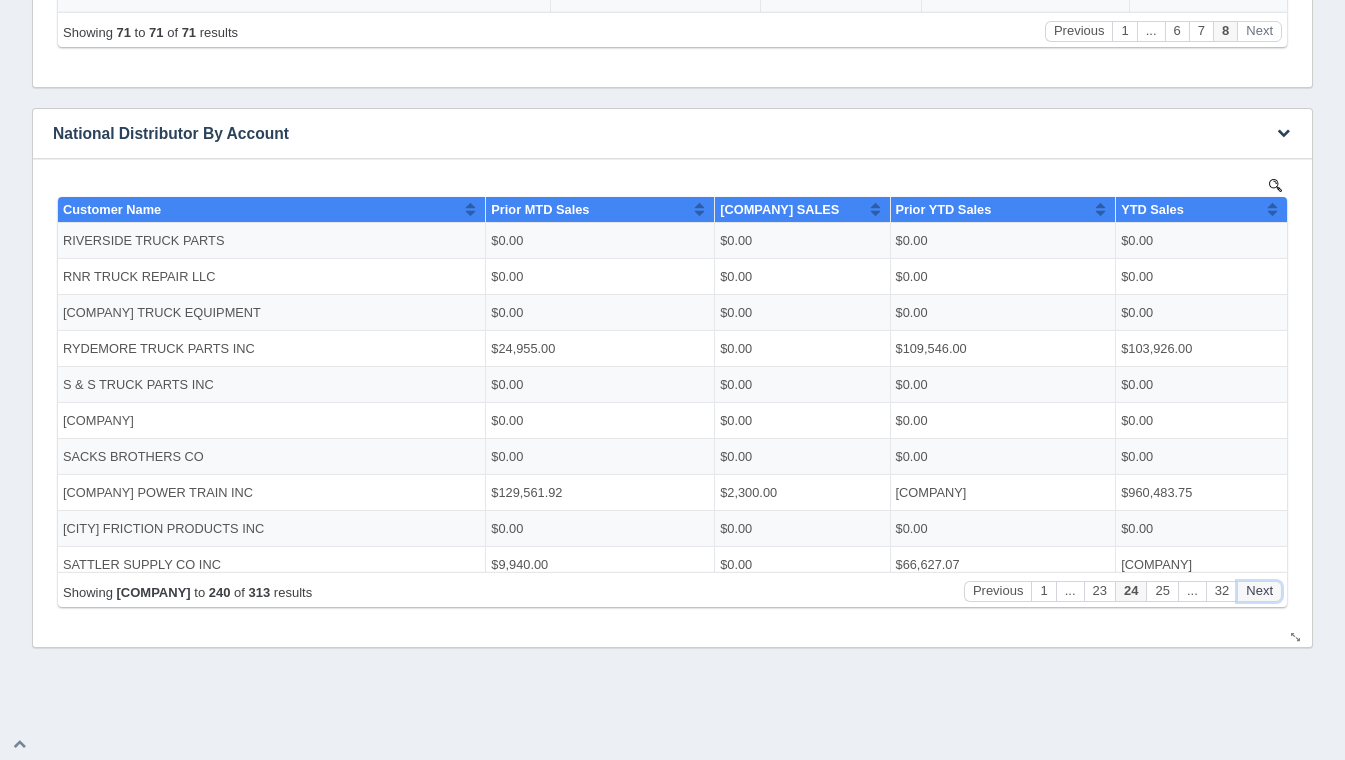 click on "Next" at bounding box center (1259, 590) 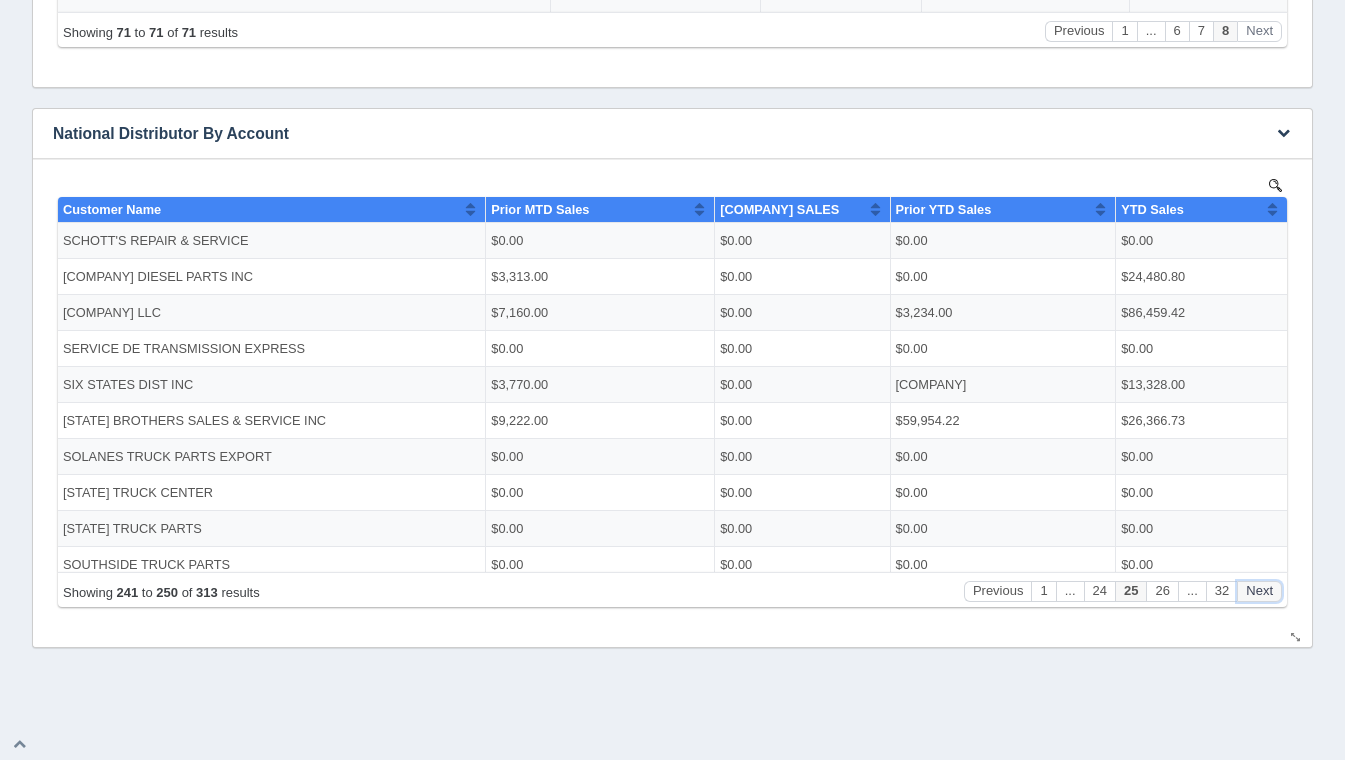 click on "Next" at bounding box center (1259, 590) 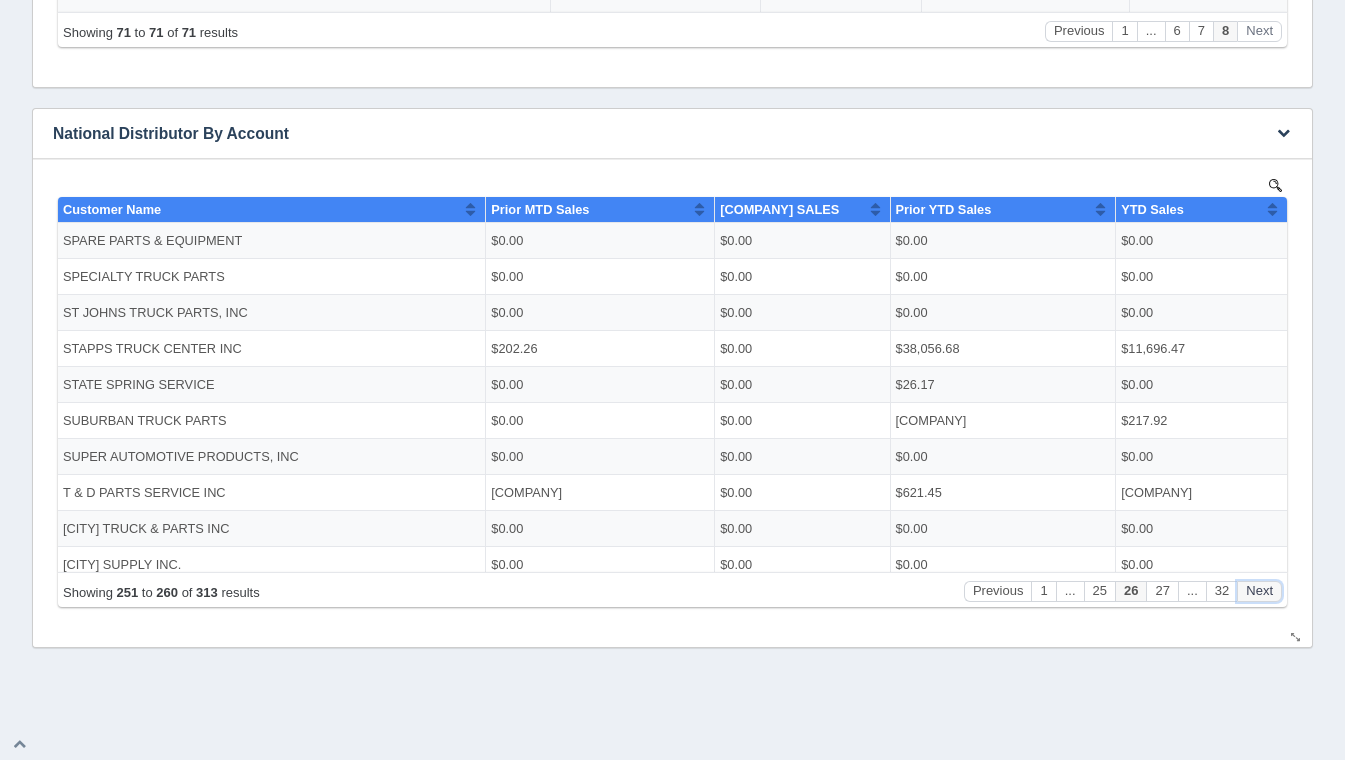 click on "Next" at bounding box center [1259, 590] 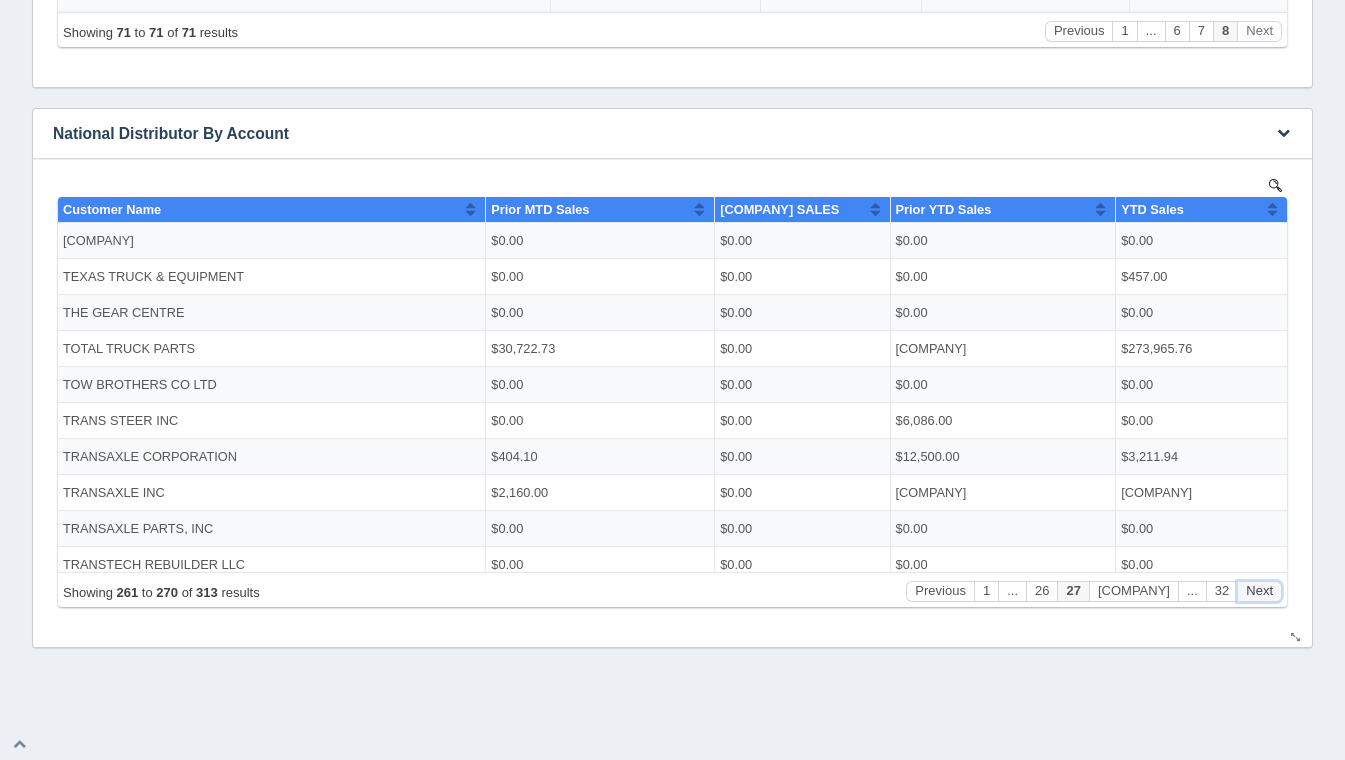click on "Next" at bounding box center (1259, 590) 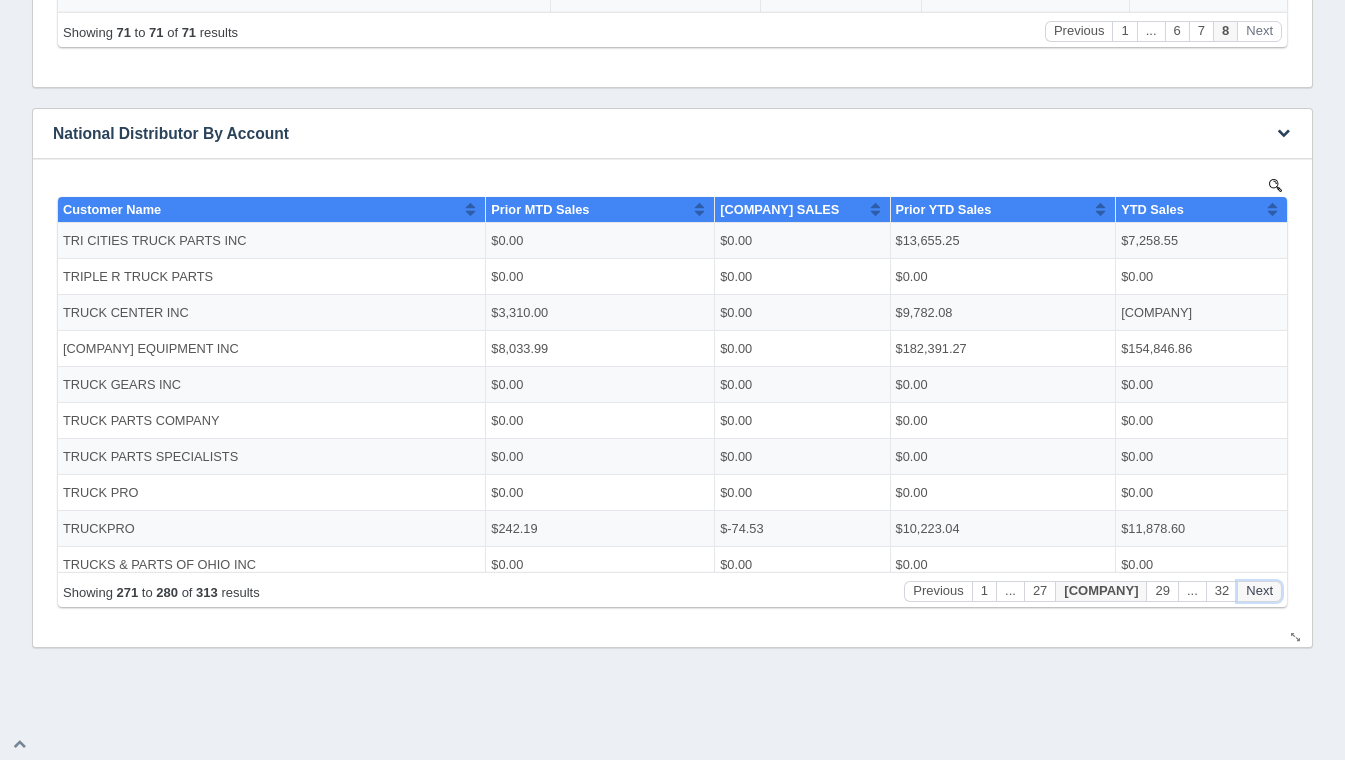 click on "Next" at bounding box center (1259, 590) 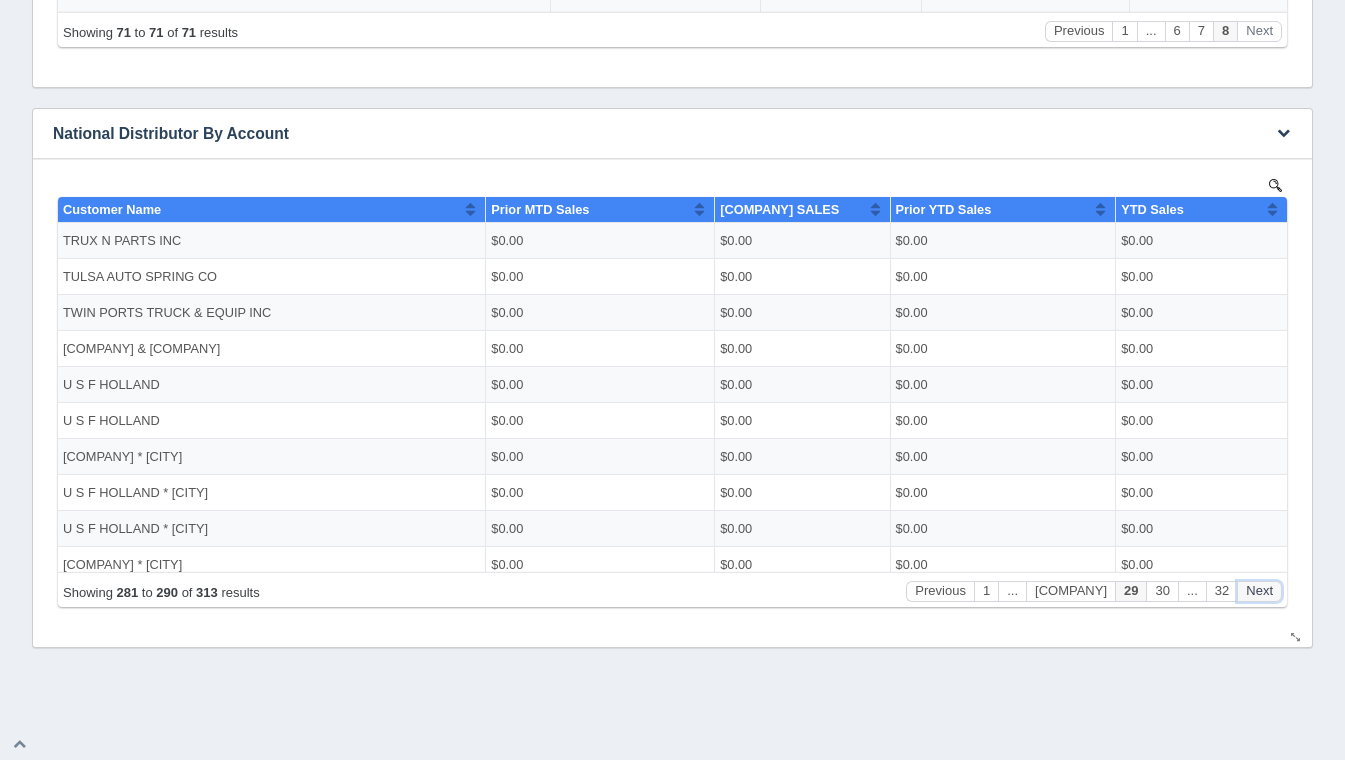 click on "Next" at bounding box center [1259, 590] 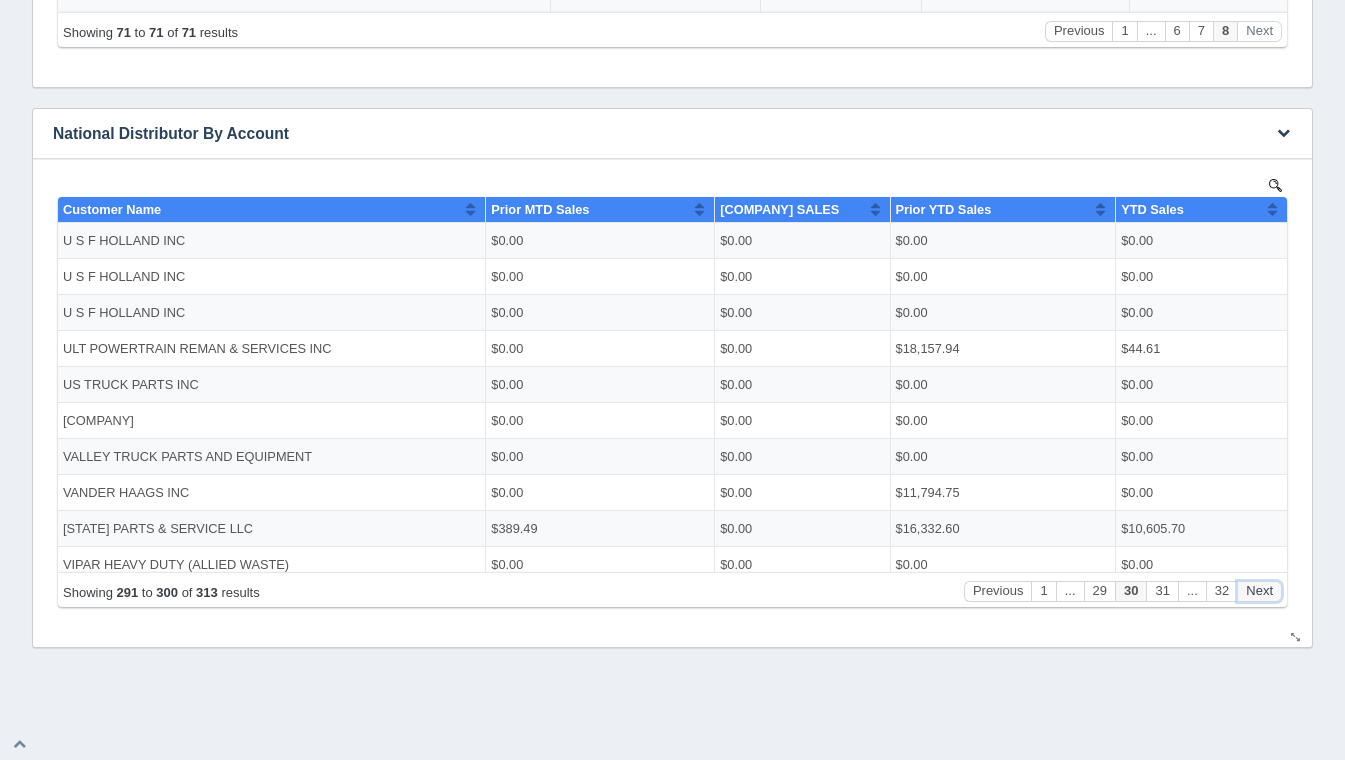 click on "Next" at bounding box center [1259, 590] 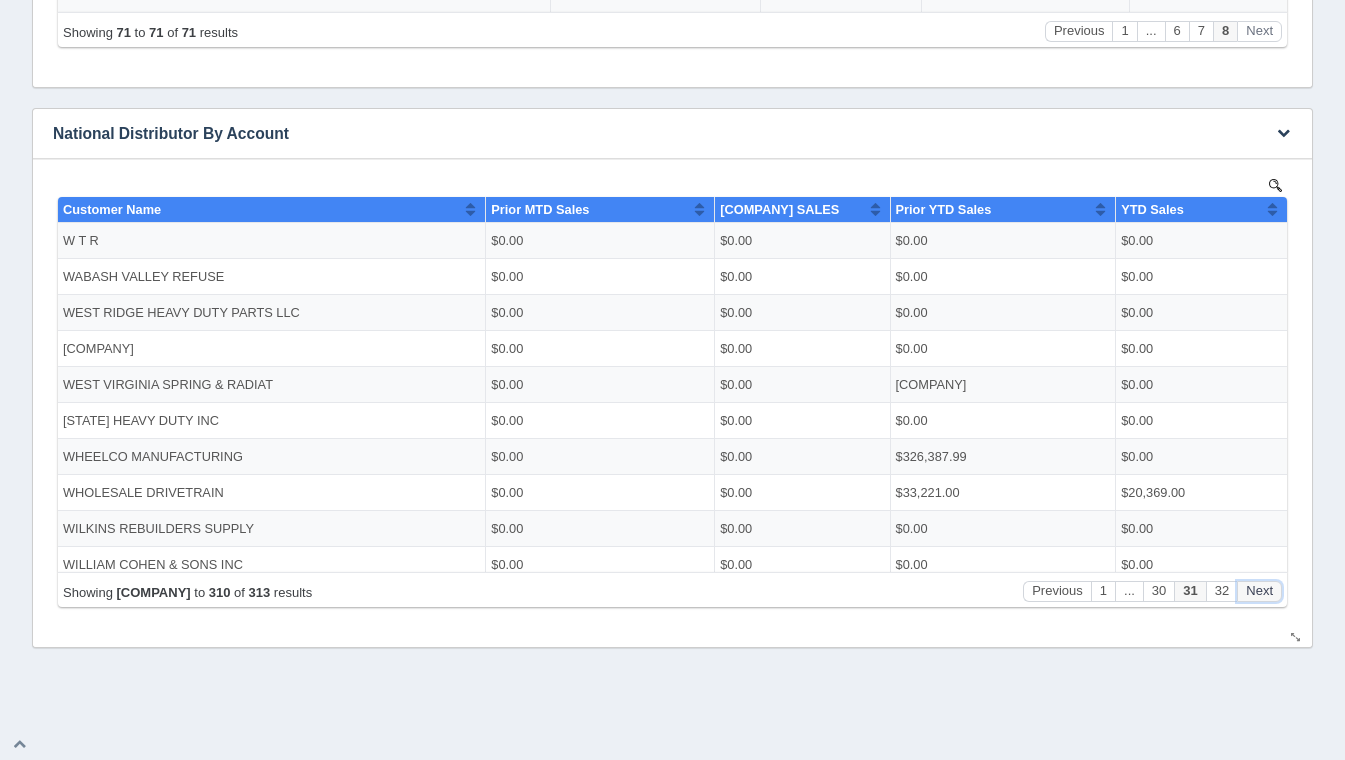 click on "Next" at bounding box center (1259, 590) 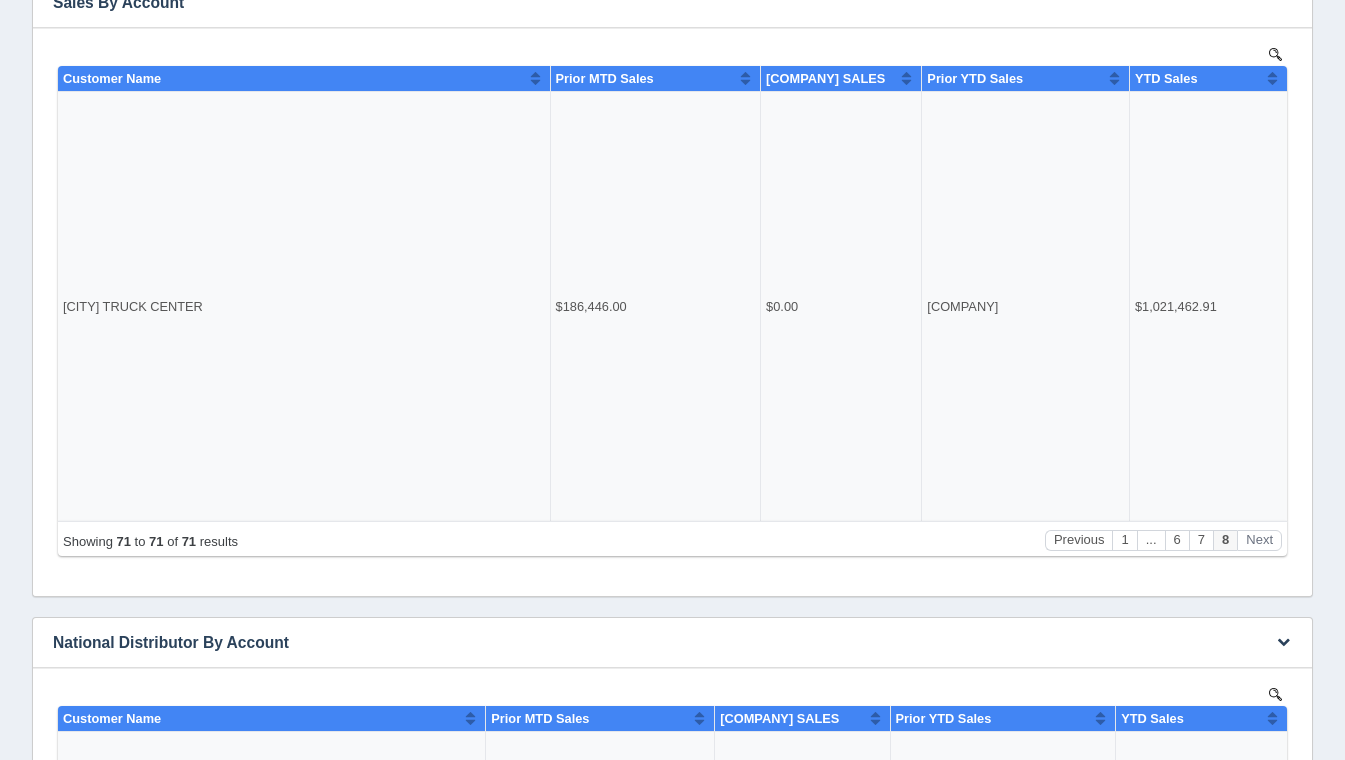 scroll, scrollTop: 426, scrollLeft: 0, axis: vertical 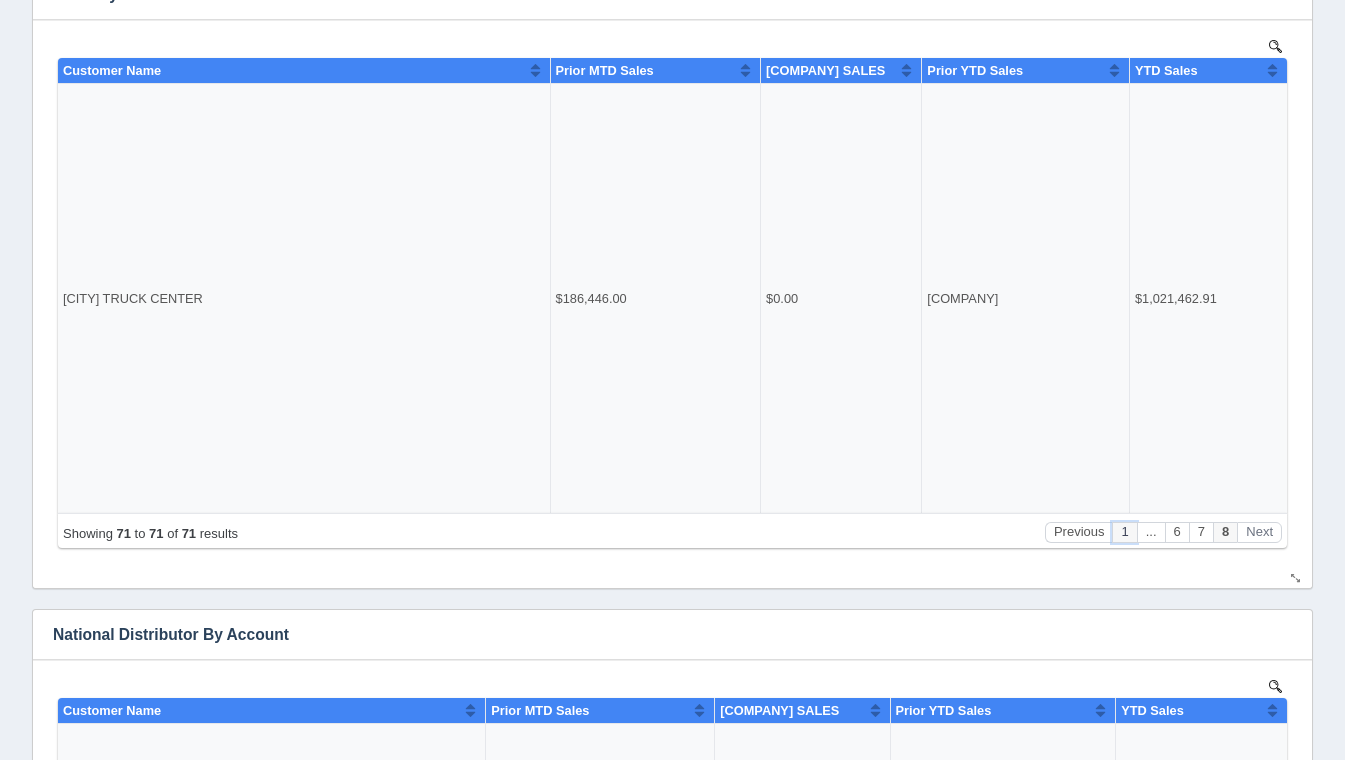 click on "1" at bounding box center [1124, 531] 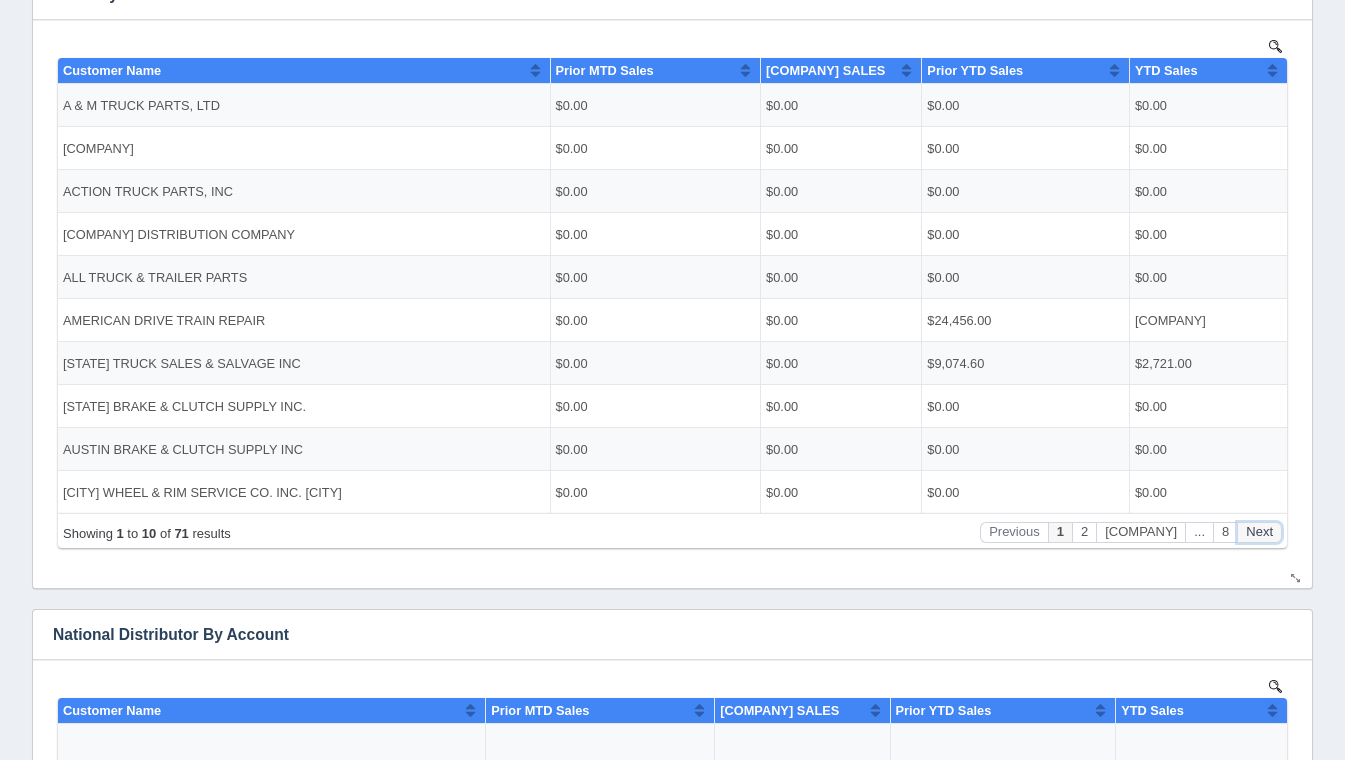click on "Next" at bounding box center (1259, 531) 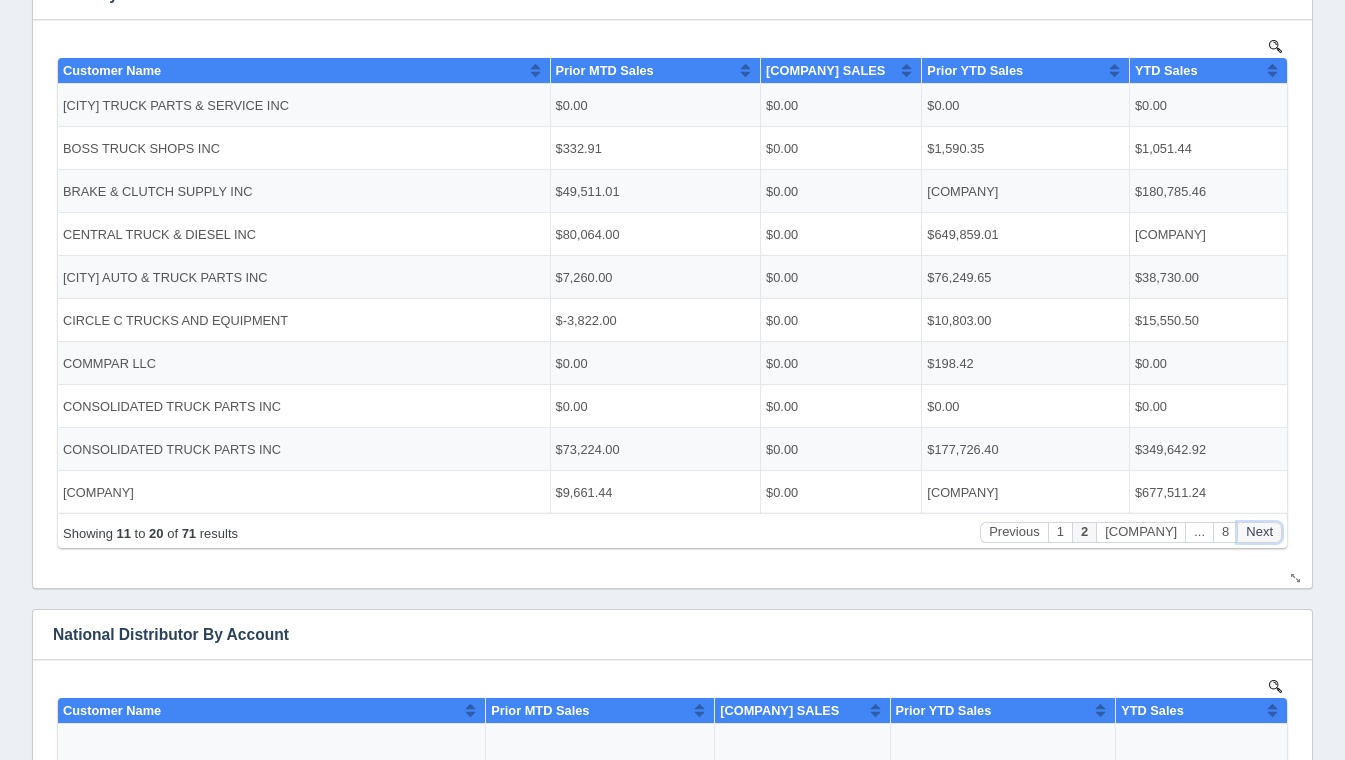 click on "Next" at bounding box center (1259, 531) 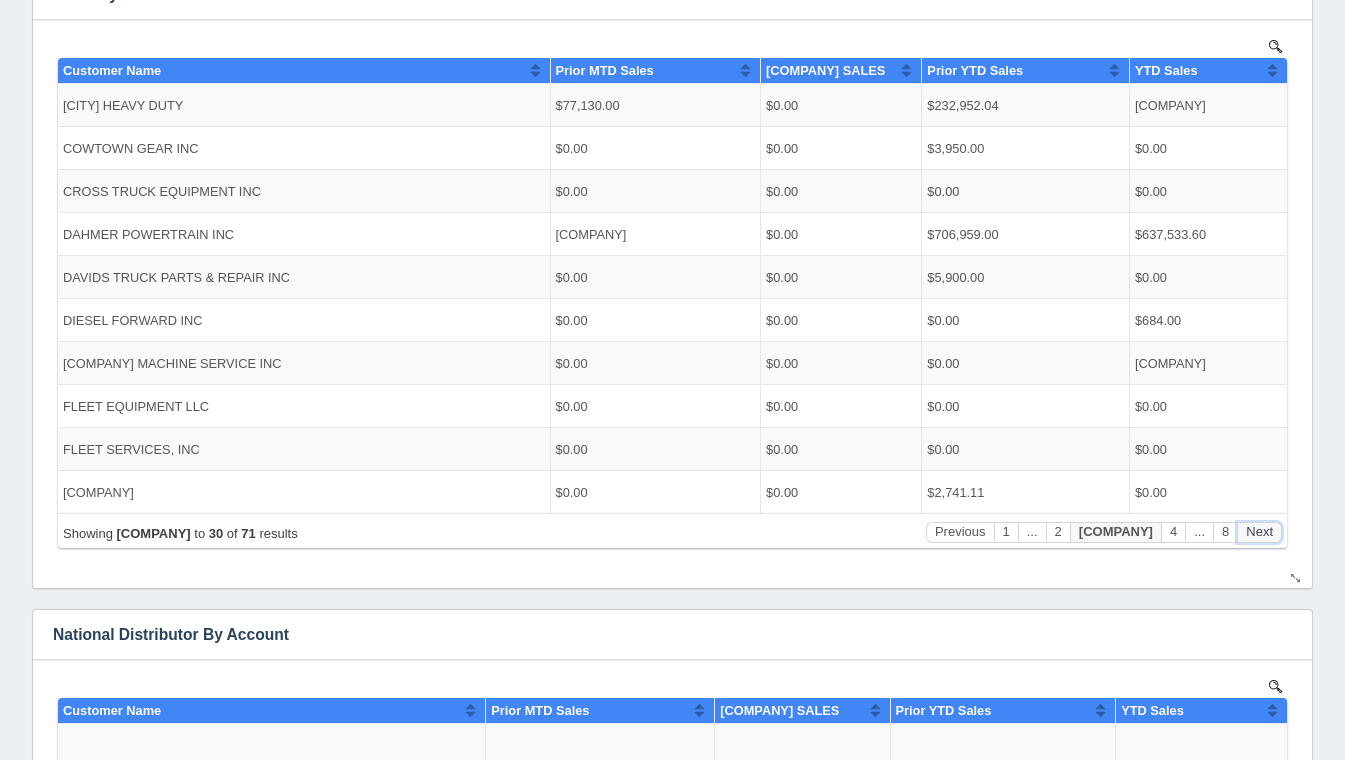 click on "Next" at bounding box center (1259, 531) 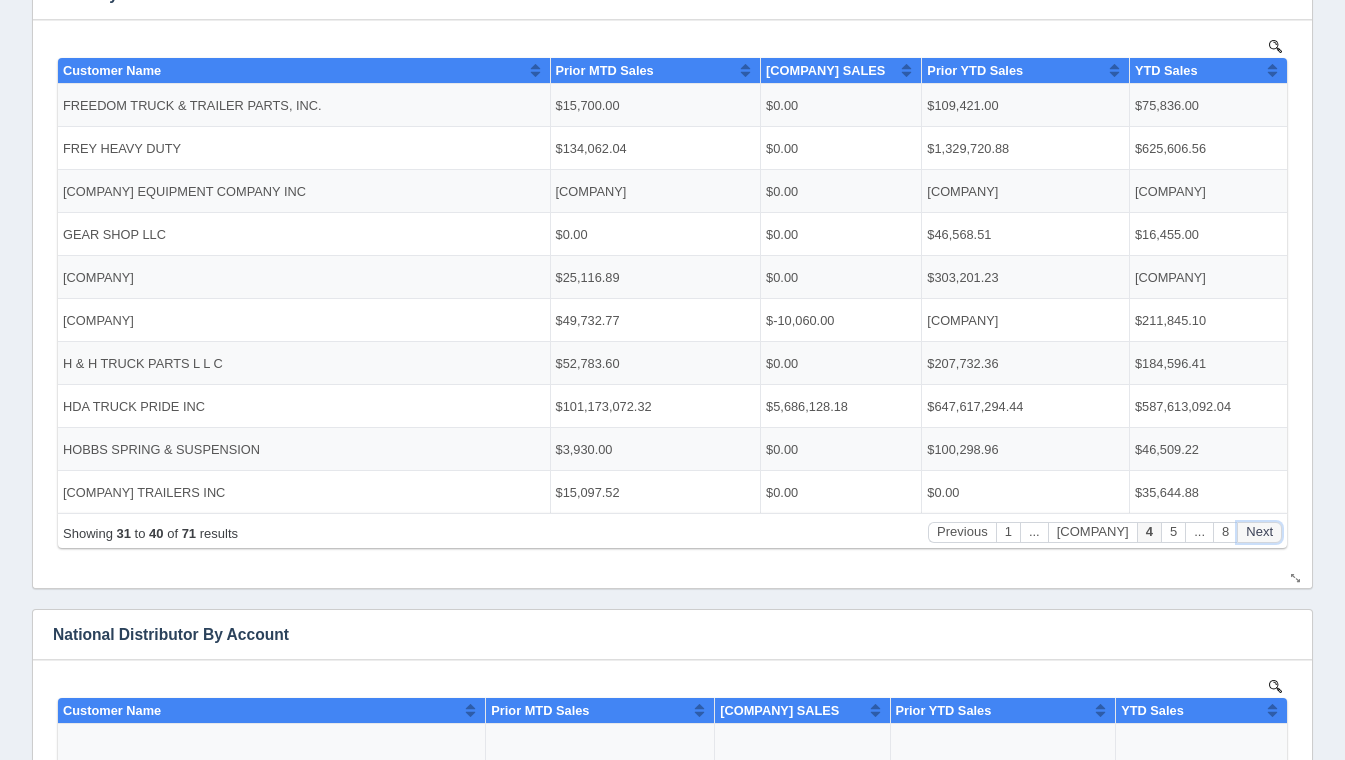 click on "Next" at bounding box center (1259, 531) 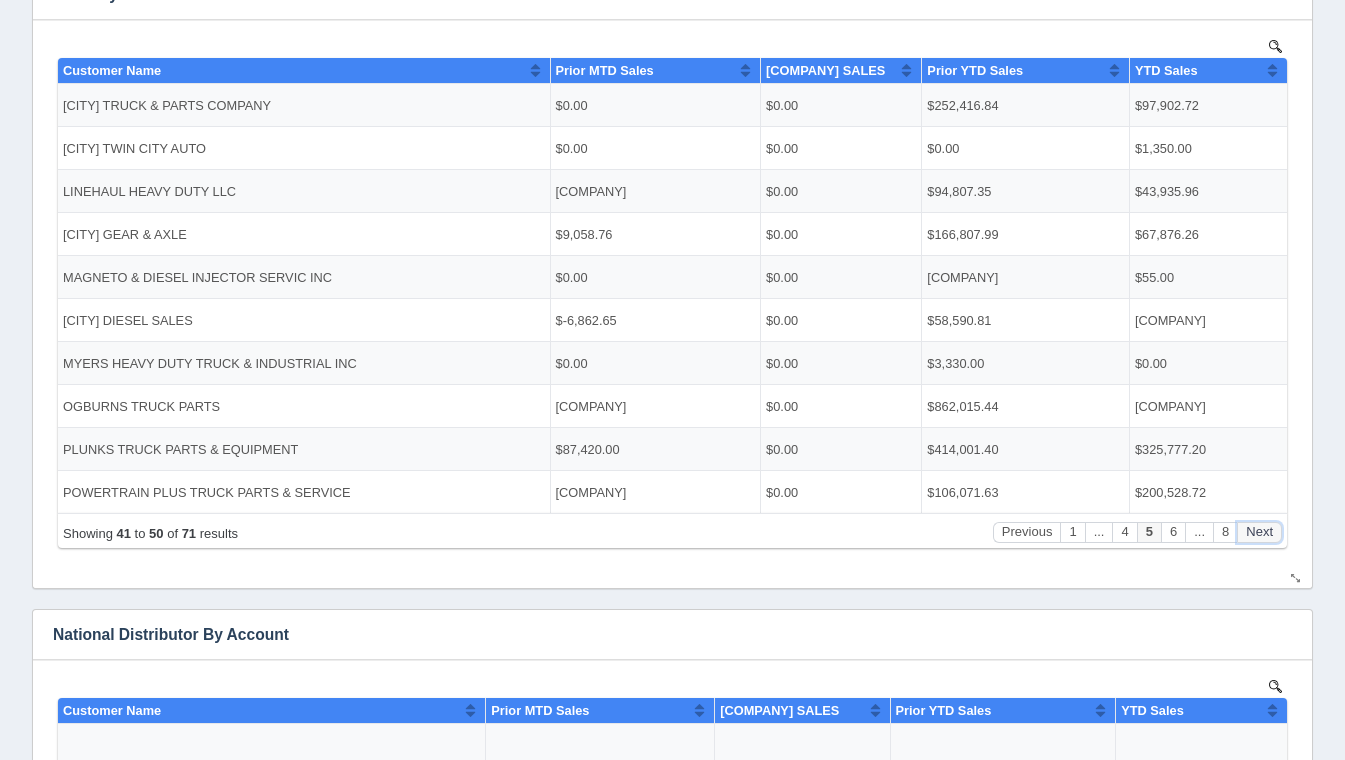 click on "Next" at bounding box center (1259, 531) 